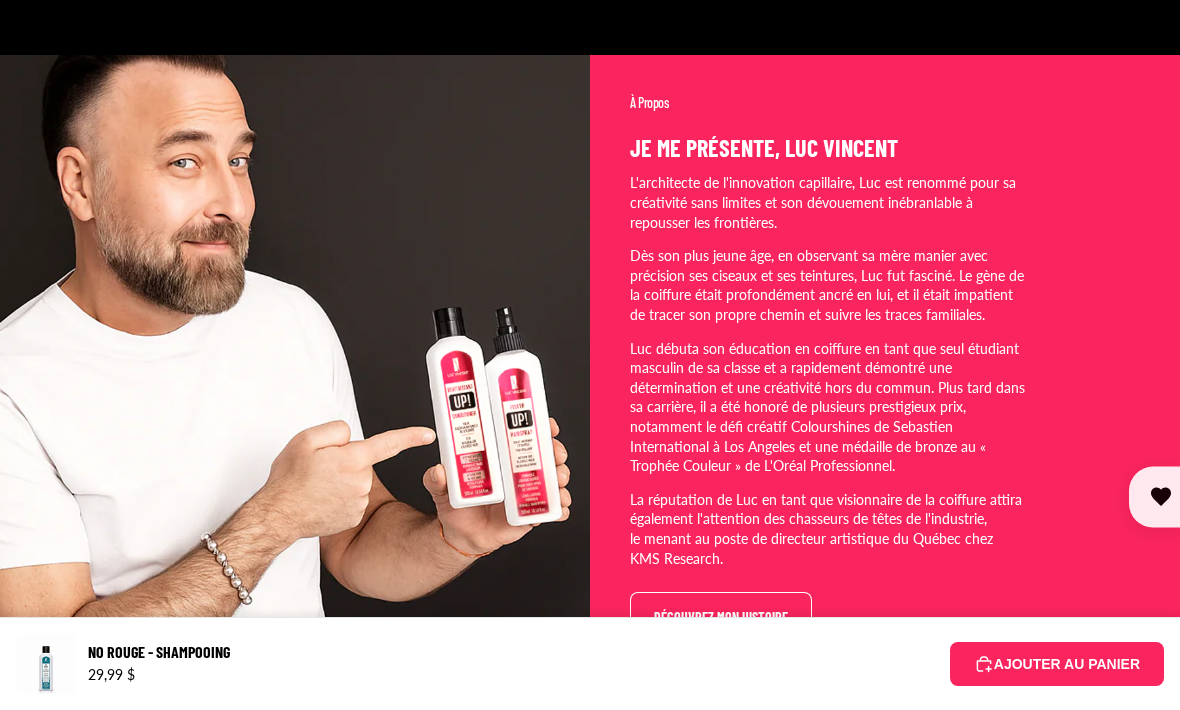 select on "**********" 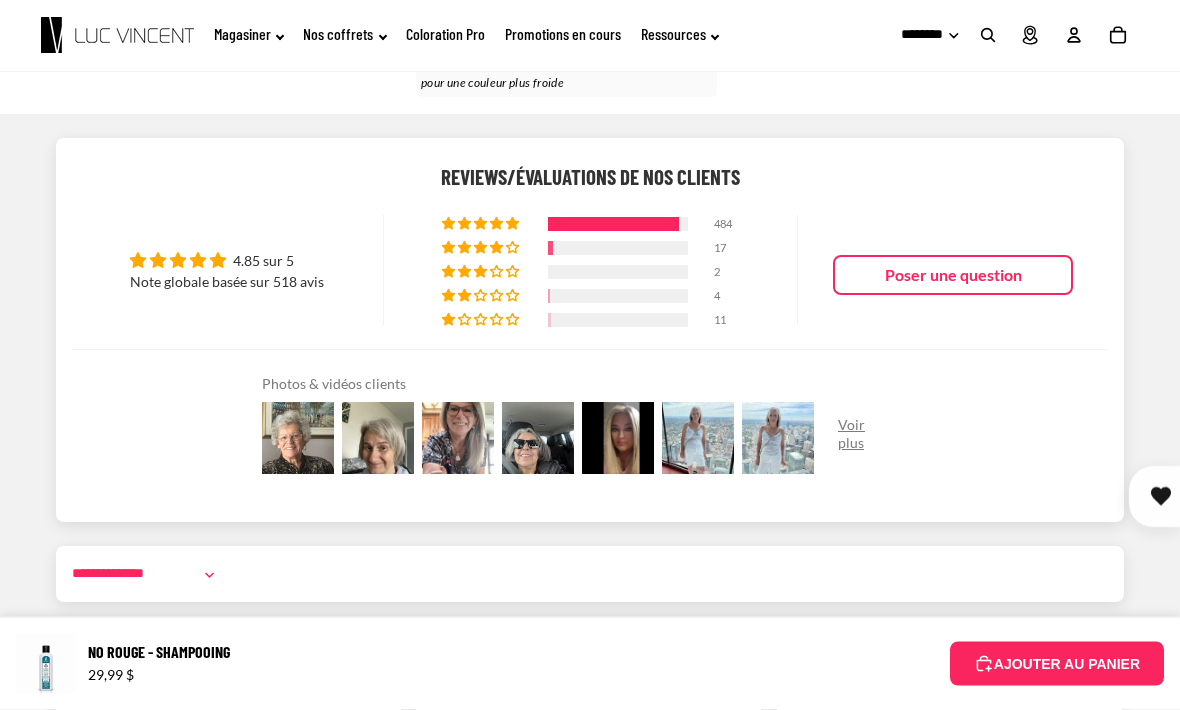 scroll, scrollTop: 4278, scrollLeft: 0, axis: vertical 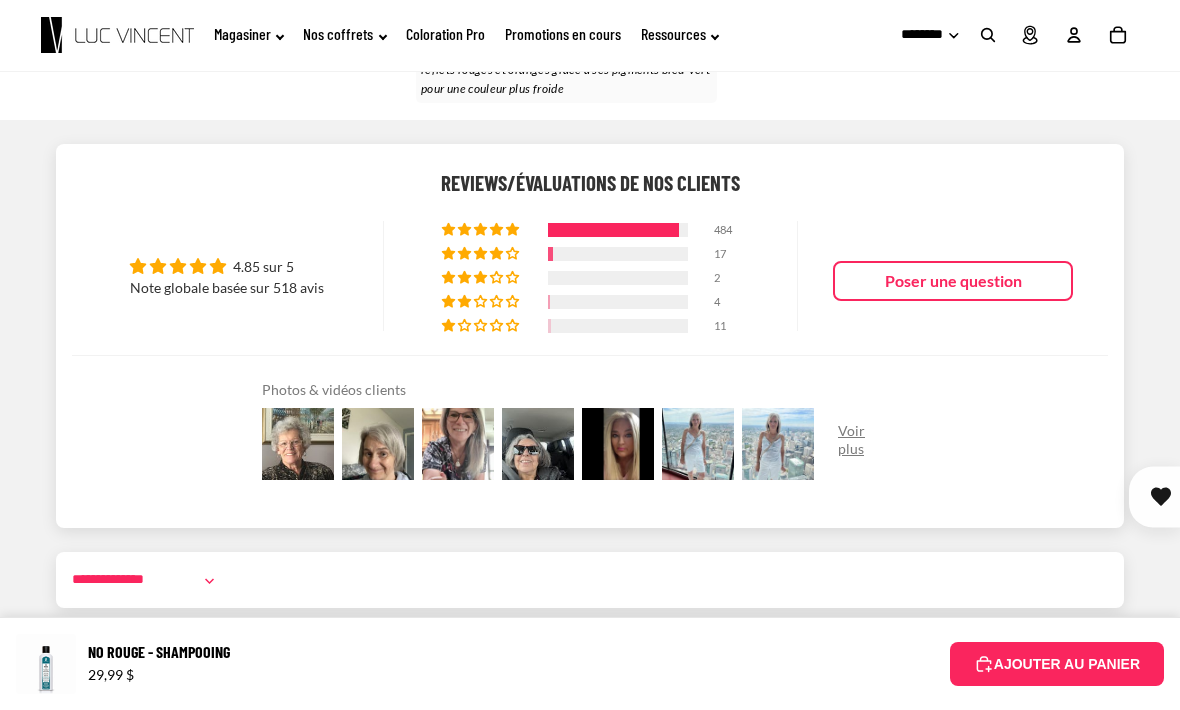 click on "No Rouge - Shampooing" at bounding box center (511, 652) 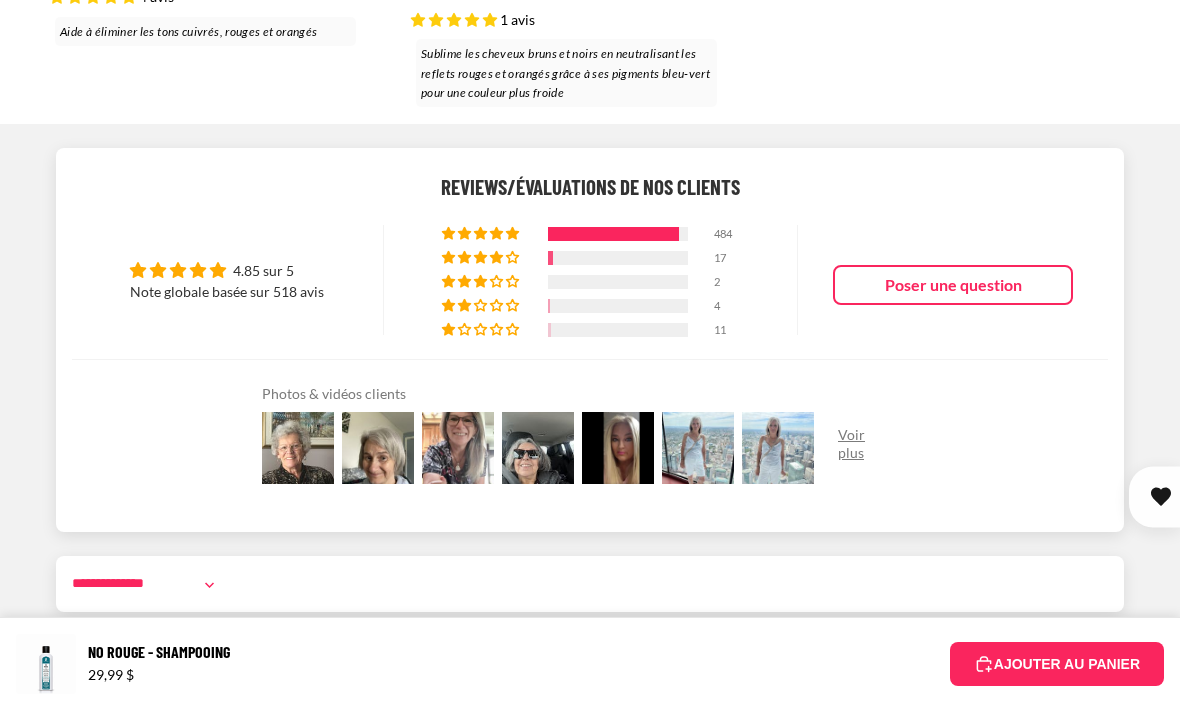 scroll, scrollTop: 4263, scrollLeft: 0, axis: vertical 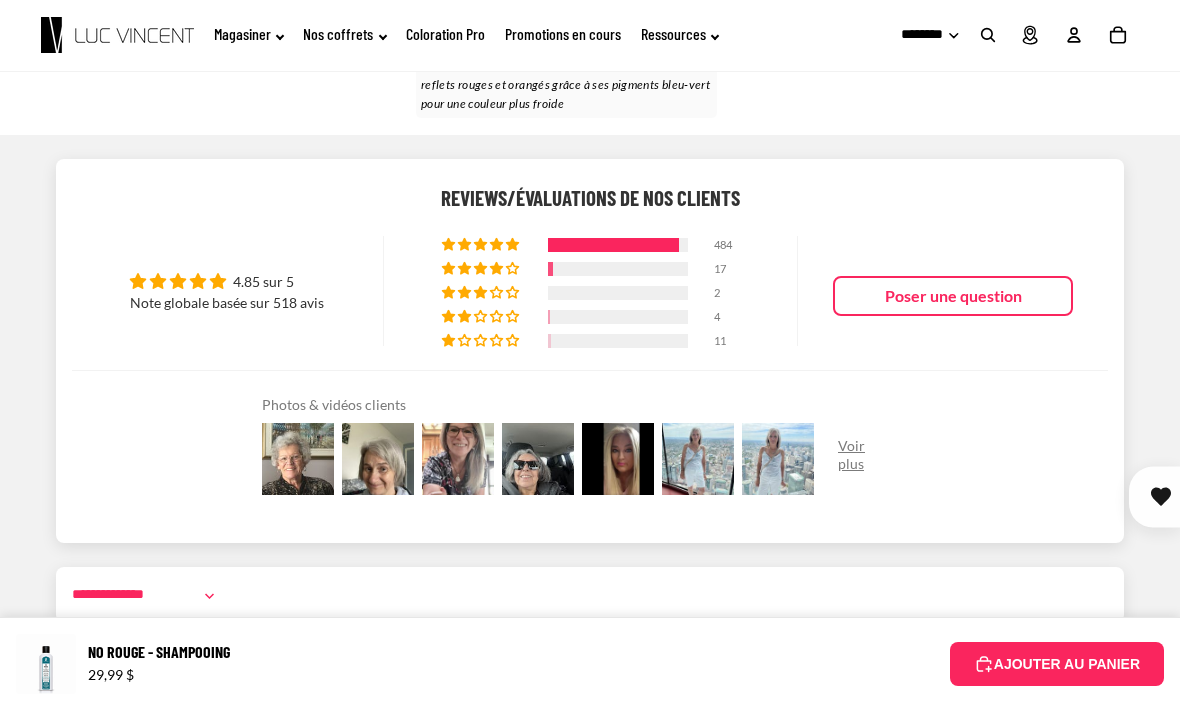 click at bounding box center (514, 268) 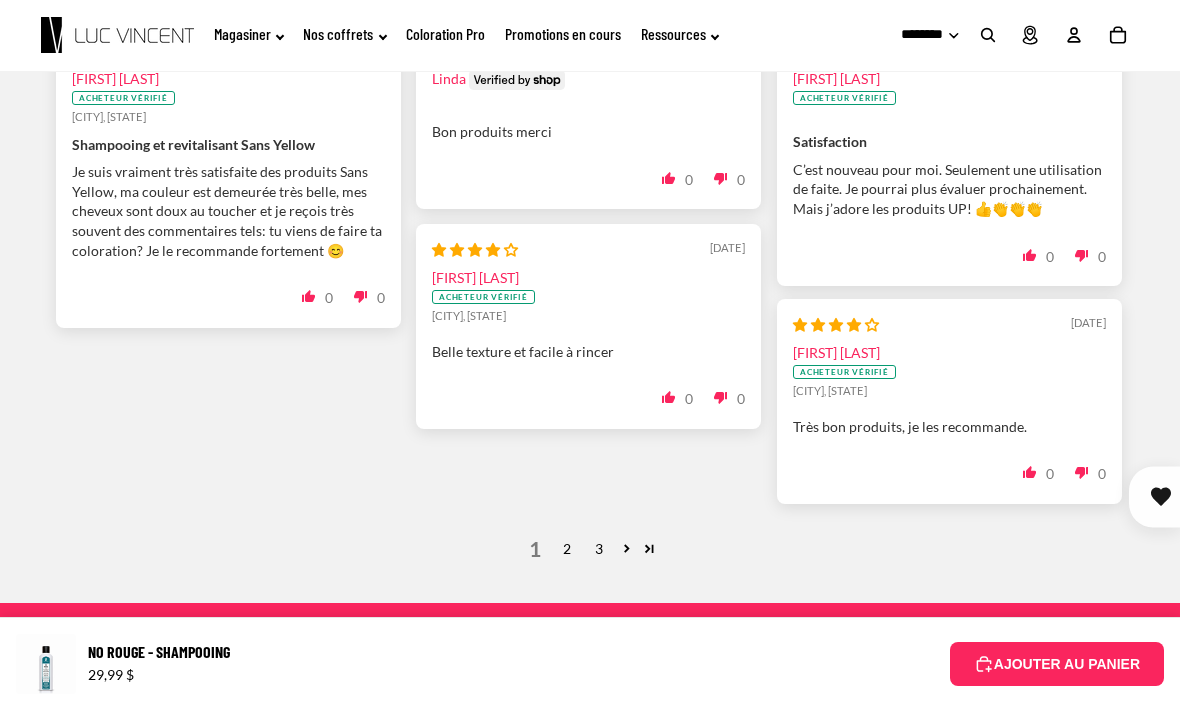 scroll, scrollTop: 4915, scrollLeft: 0, axis: vertical 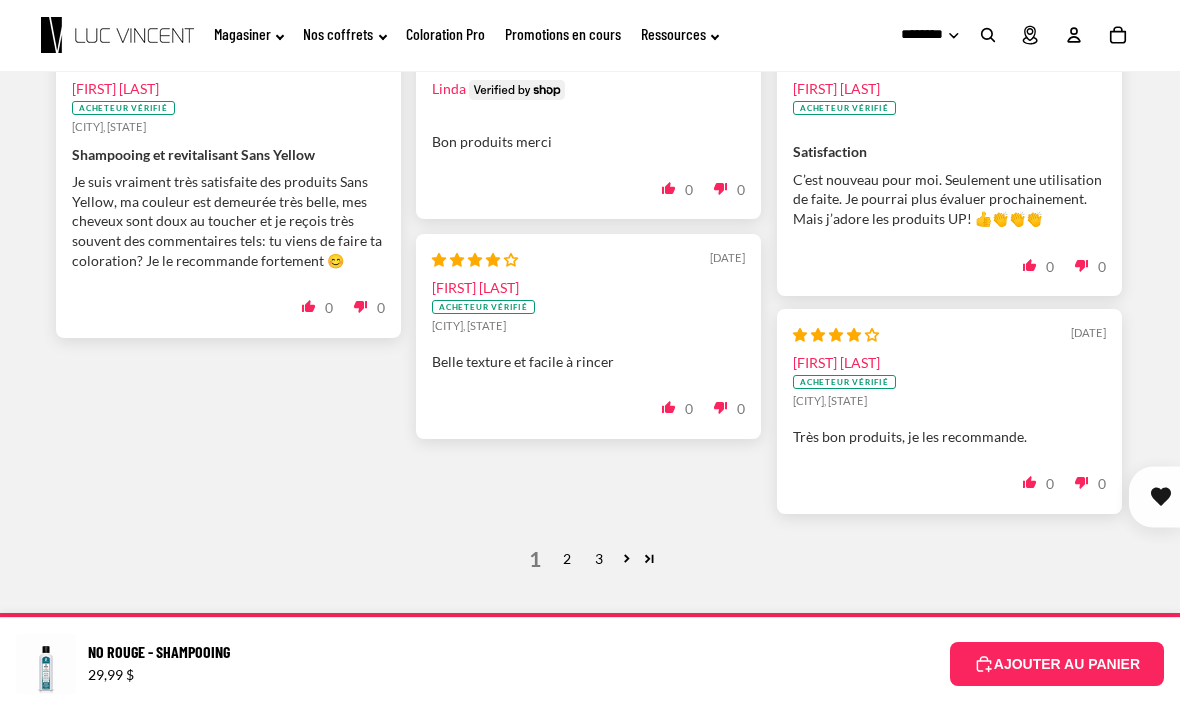click on "2" at bounding box center (567, 559) 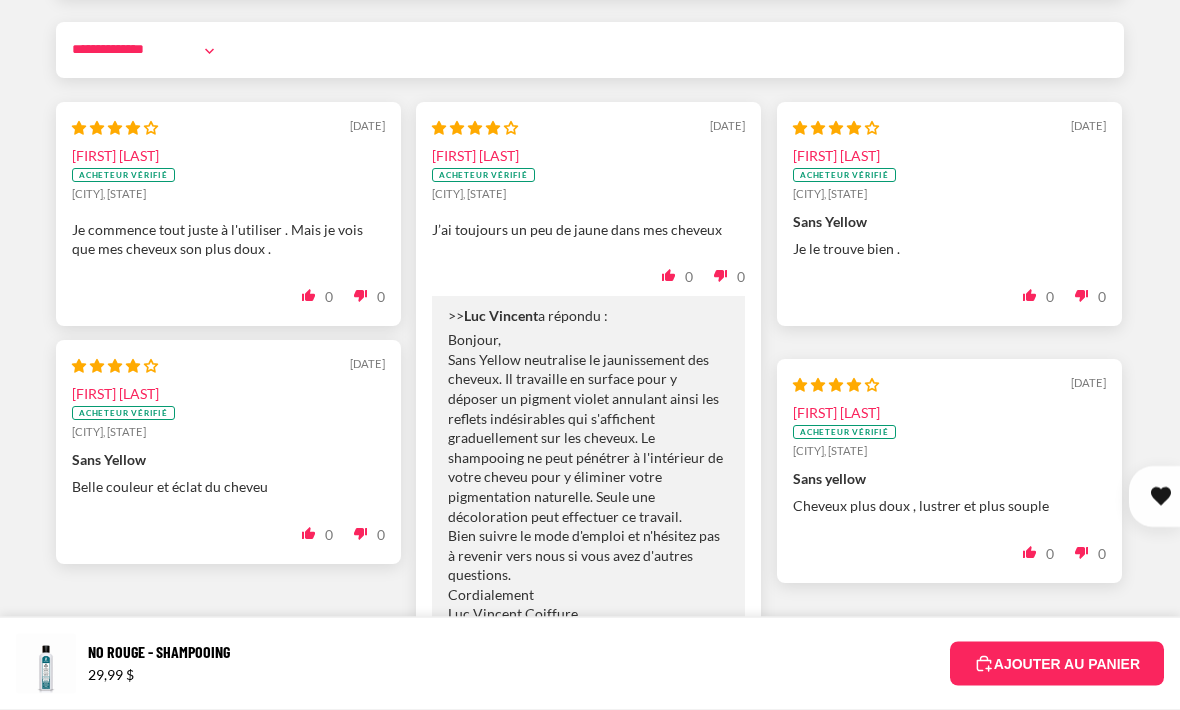 scroll, scrollTop: 4848, scrollLeft: 0, axis: vertical 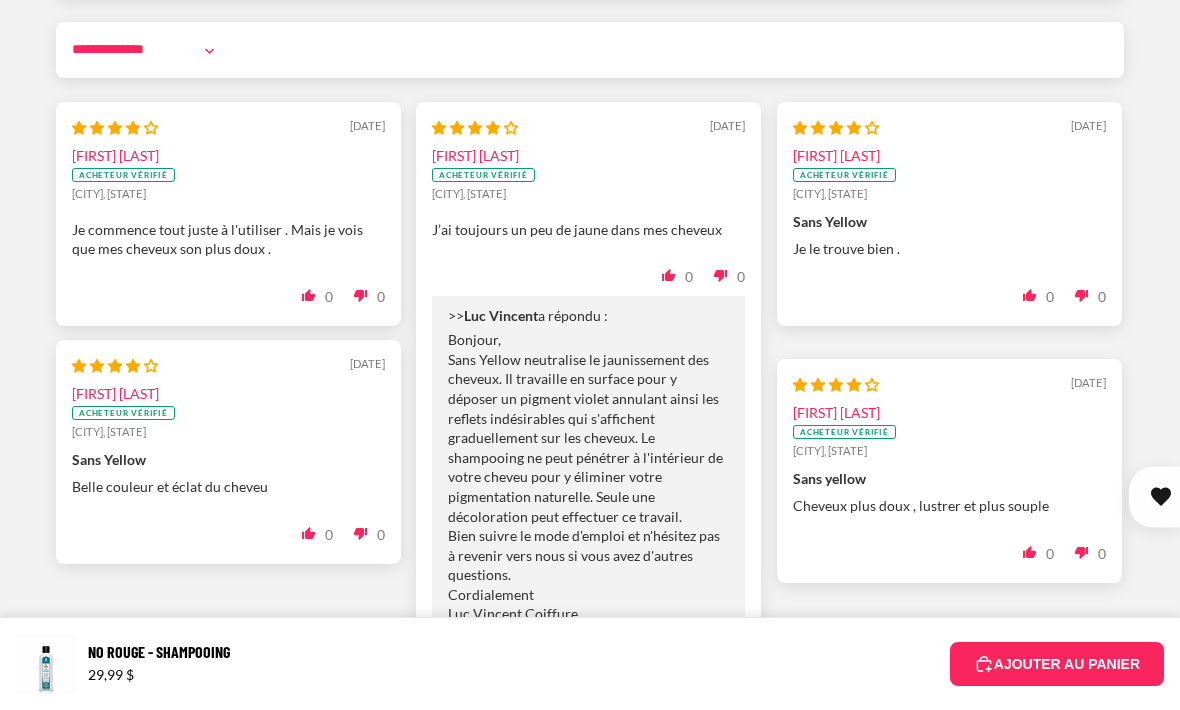click on "3" at bounding box center (606, 680) 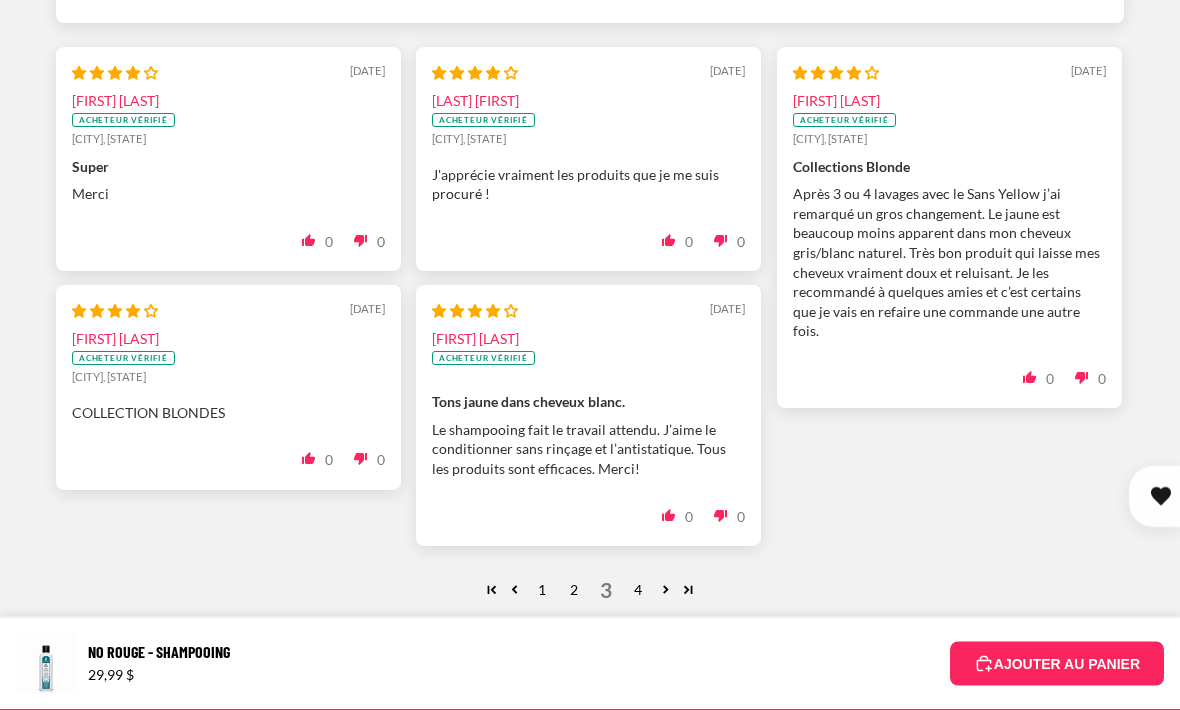 scroll, scrollTop: 4903, scrollLeft: 0, axis: vertical 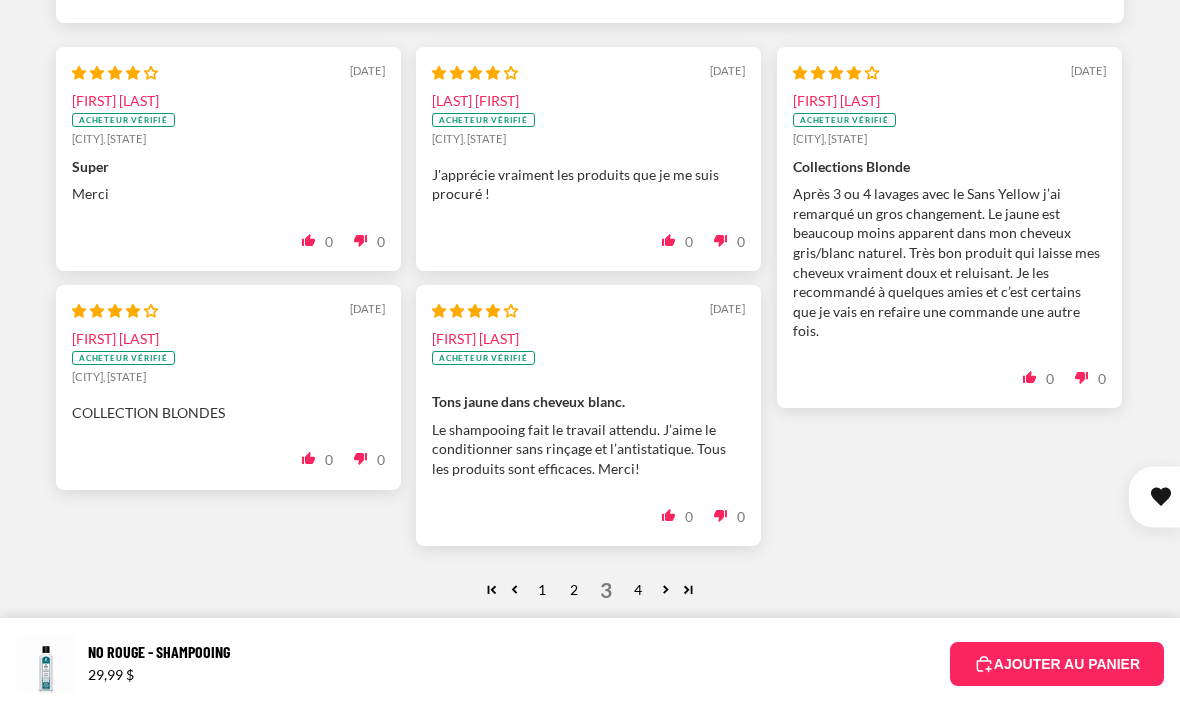 click on "4" at bounding box center (638, 590) 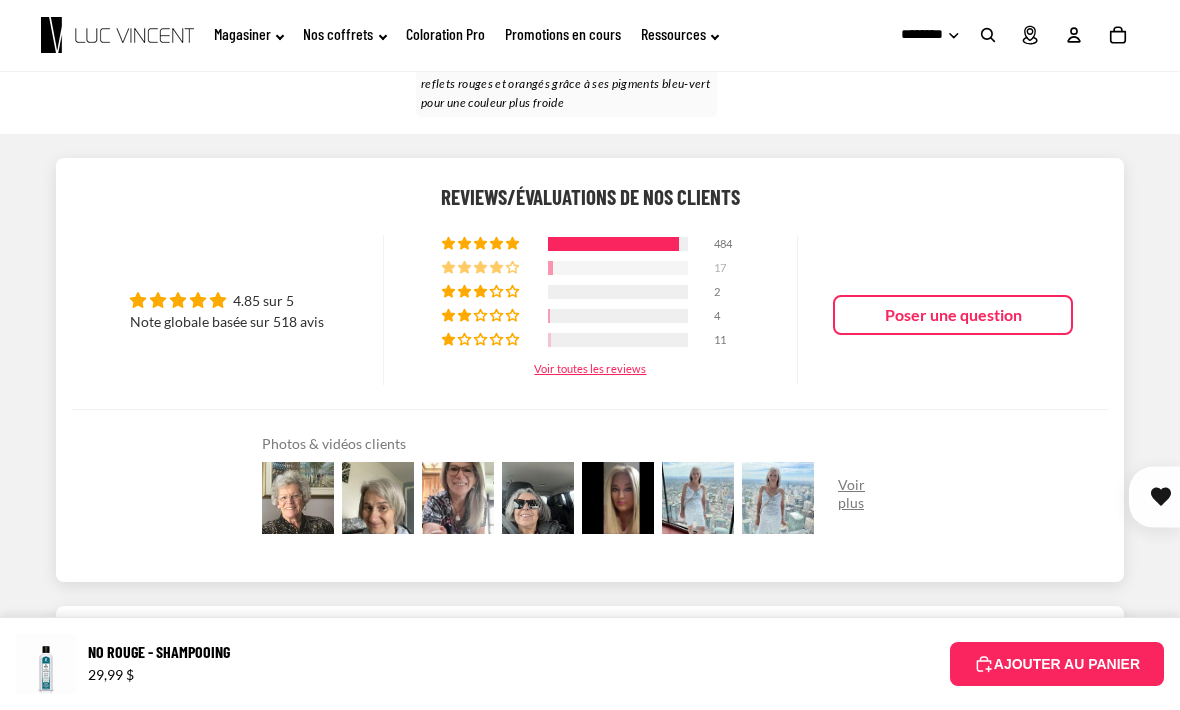 scroll, scrollTop: 4263, scrollLeft: 0, axis: vertical 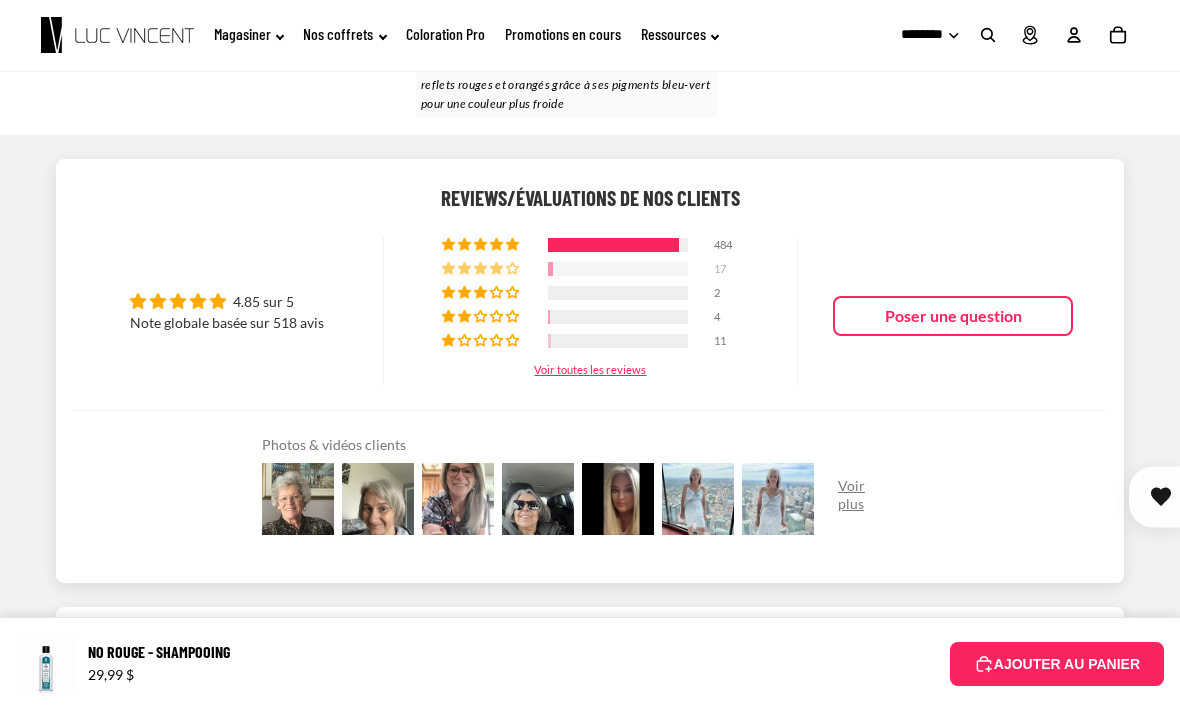 click at bounding box center [498, 340] 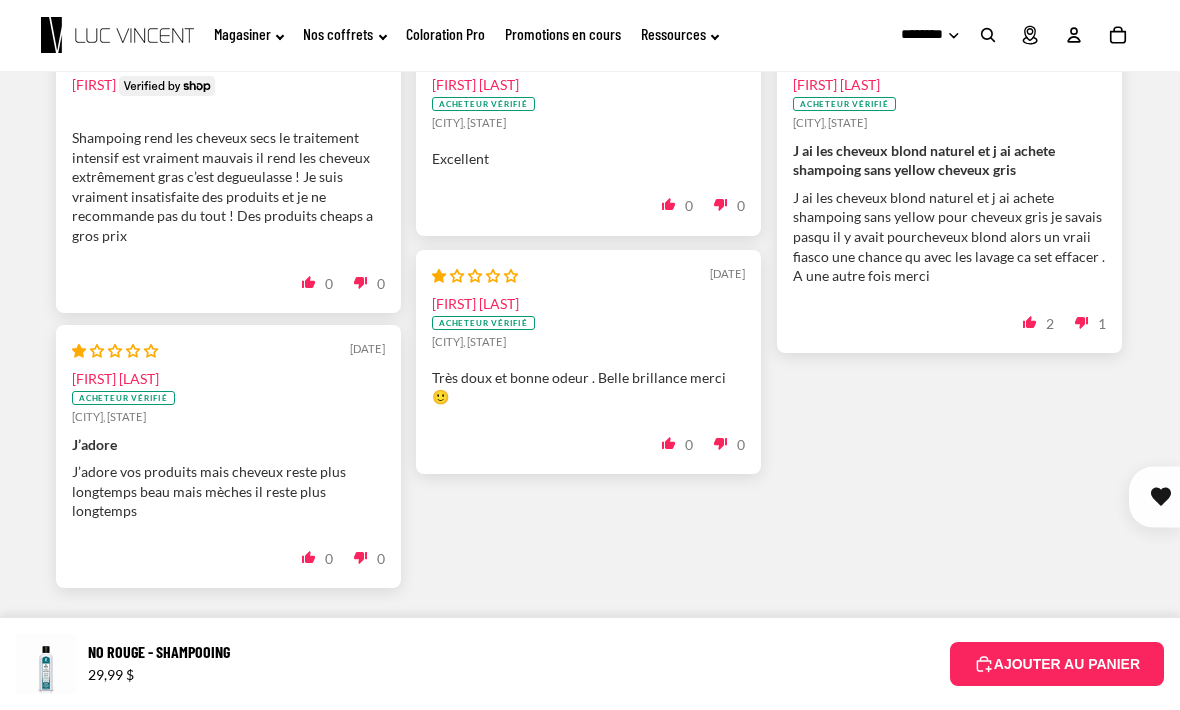 scroll, scrollTop: 4921, scrollLeft: 0, axis: vertical 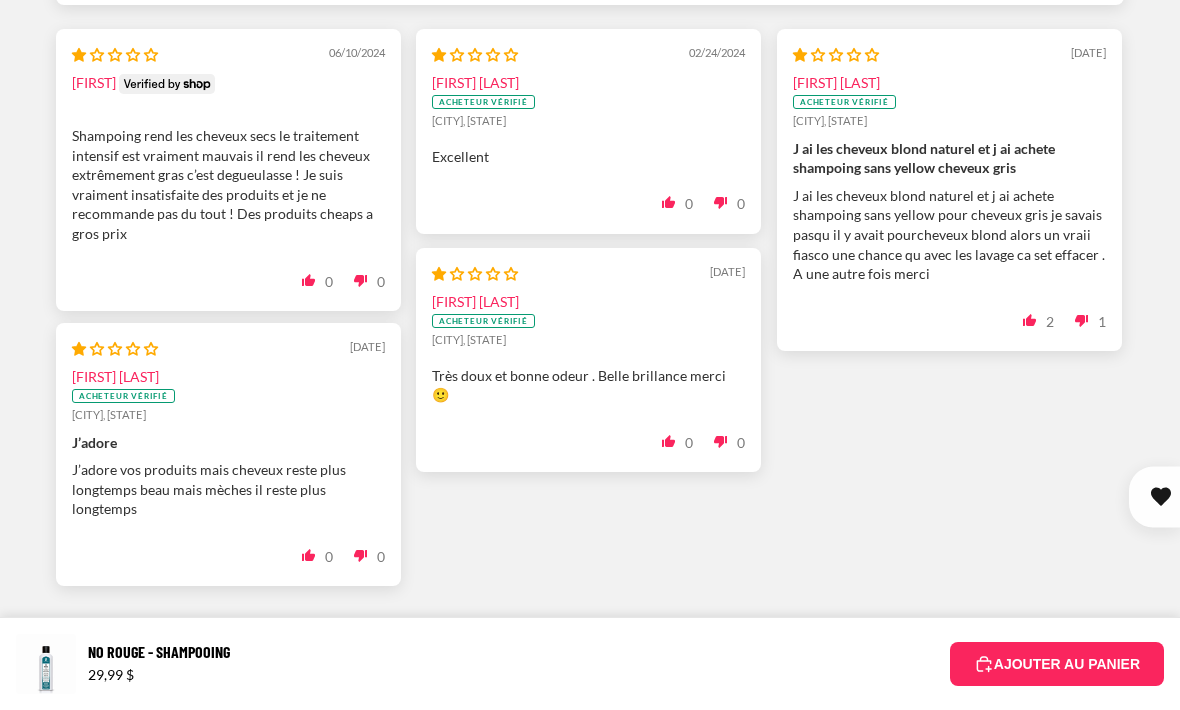 click on "2" at bounding box center [567, 630] 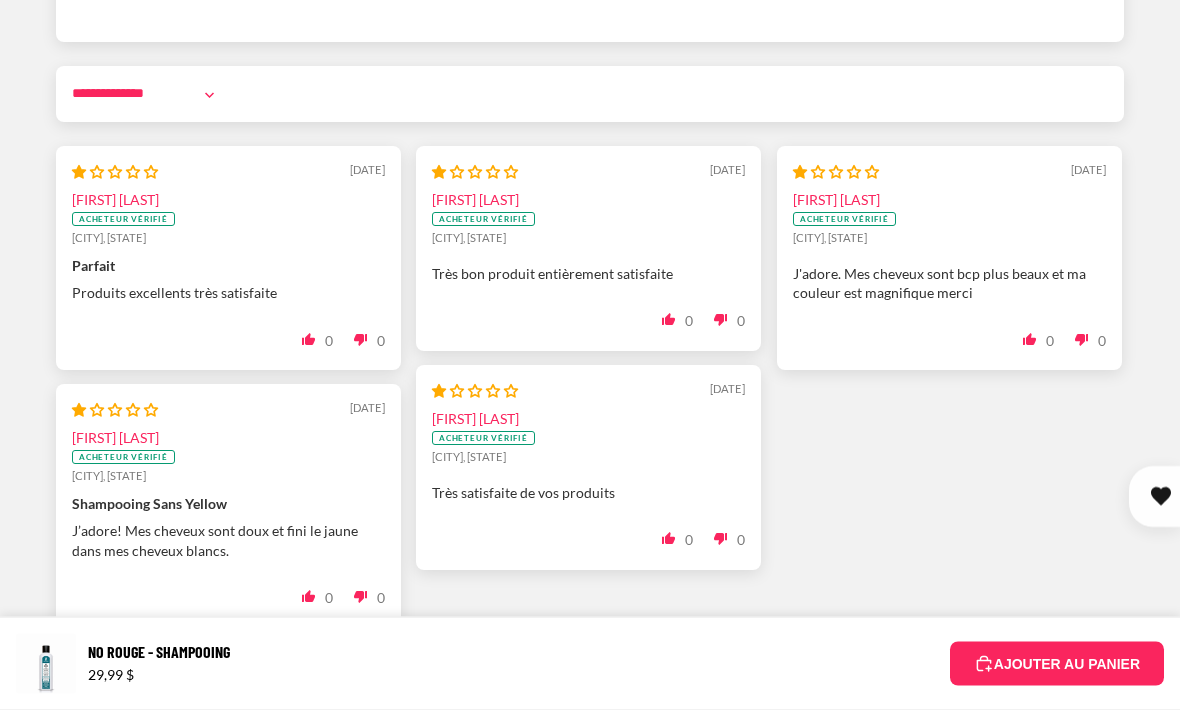 scroll, scrollTop: 4813, scrollLeft: 0, axis: vertical 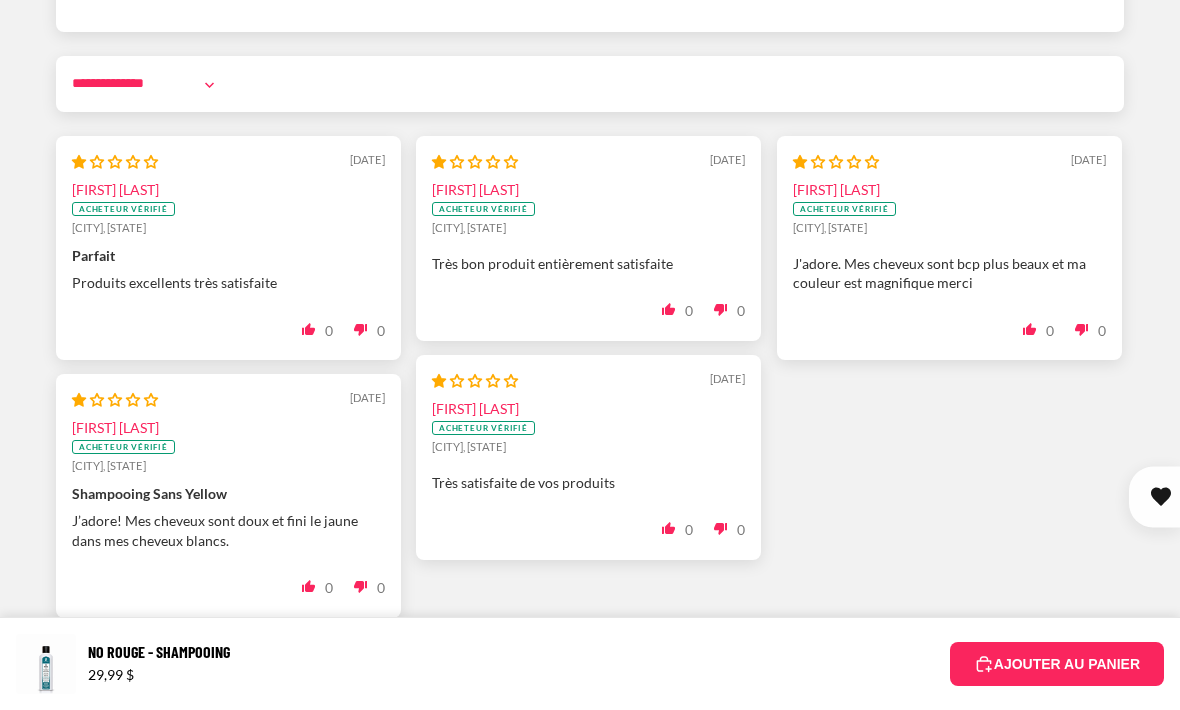 click on "3" at bounding box center [622, 662] 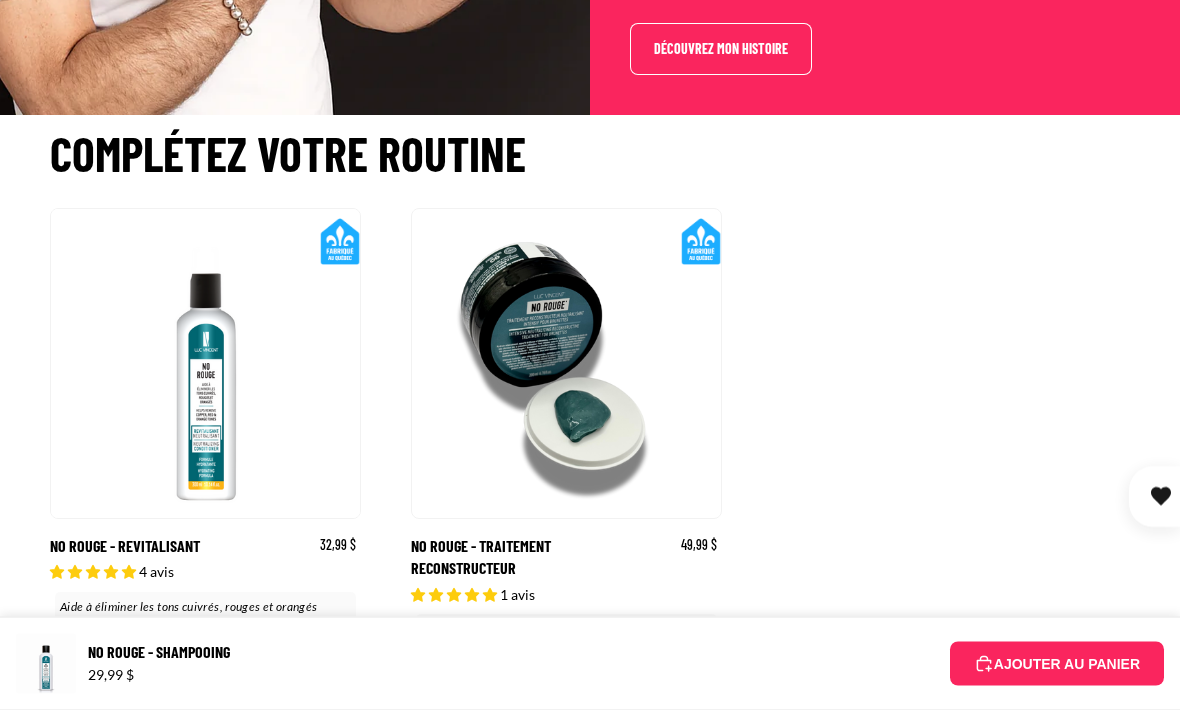scroll, scrollTop: 3699, scrollLeft: 0, axis: vertical 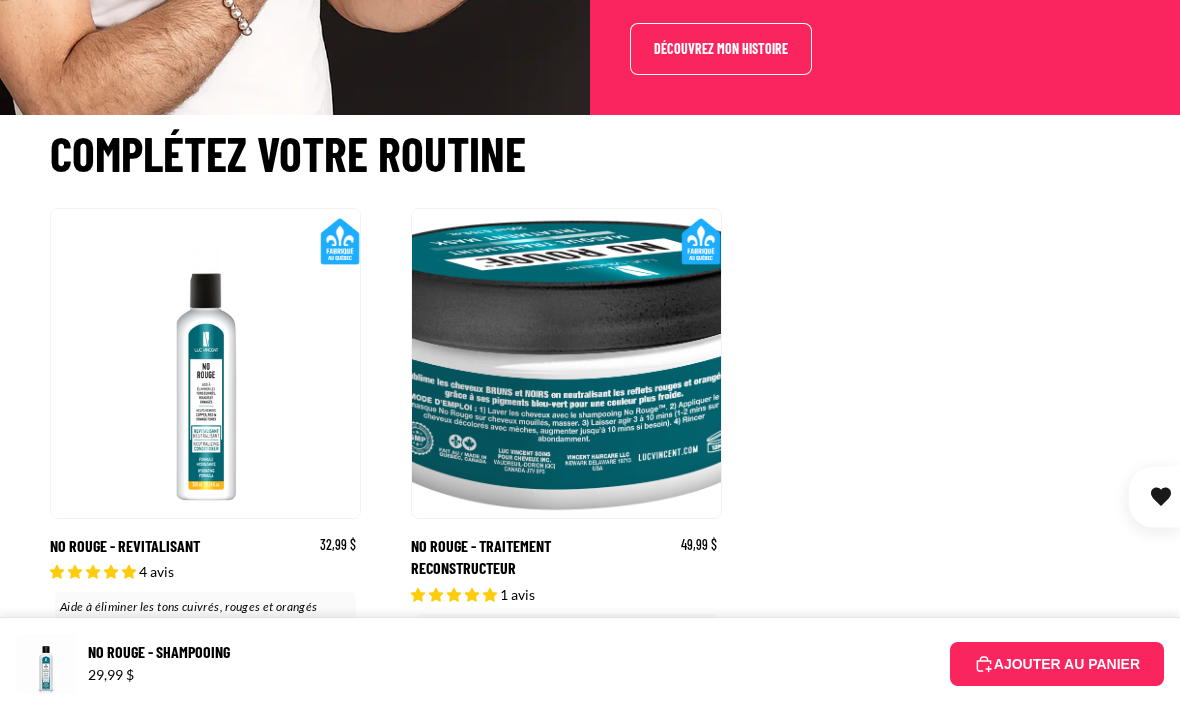 click on "No Rouge - Traitement Reconstructeur" at bounding box center [566, 447] 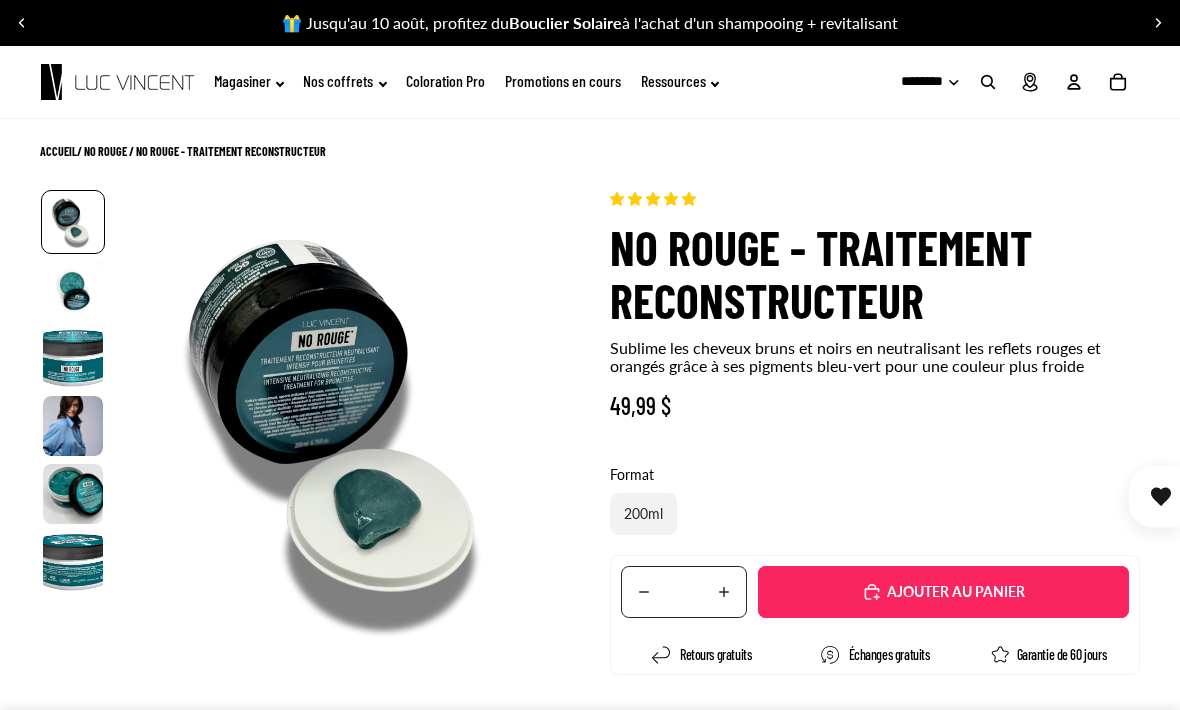 scroll, scrollTop: 0, scrollLeft: 0, axis: both 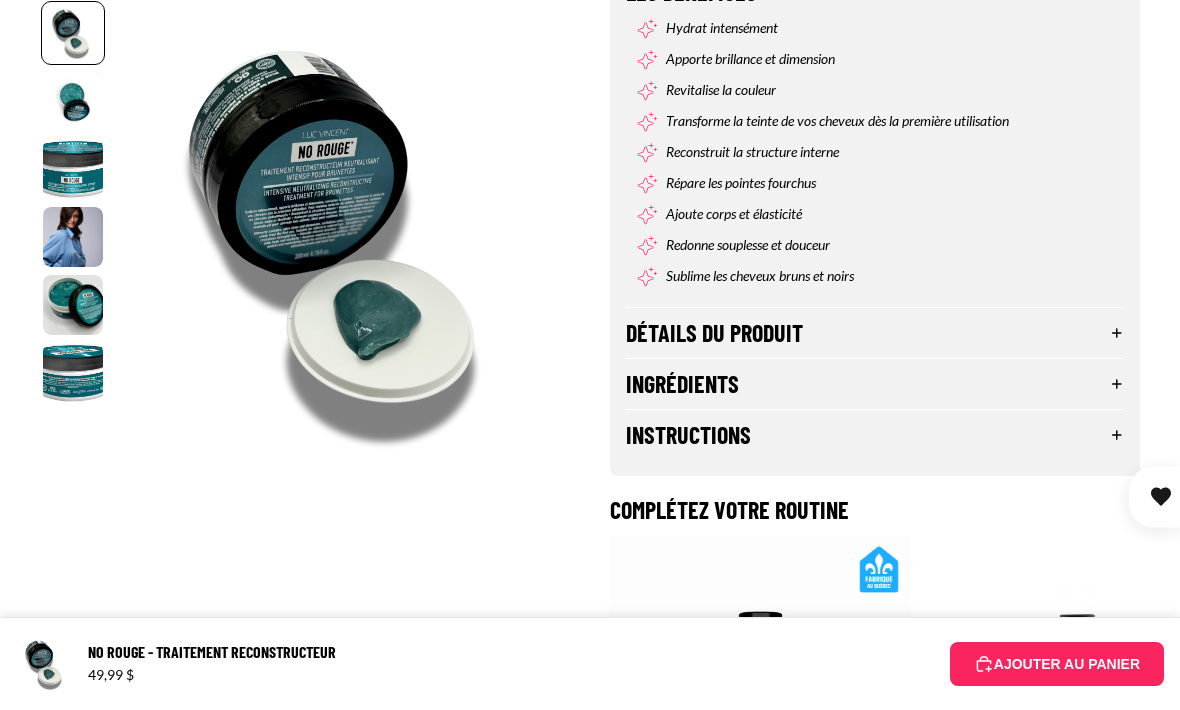 click on "Détails du produit" at bounding box center [875, 333] 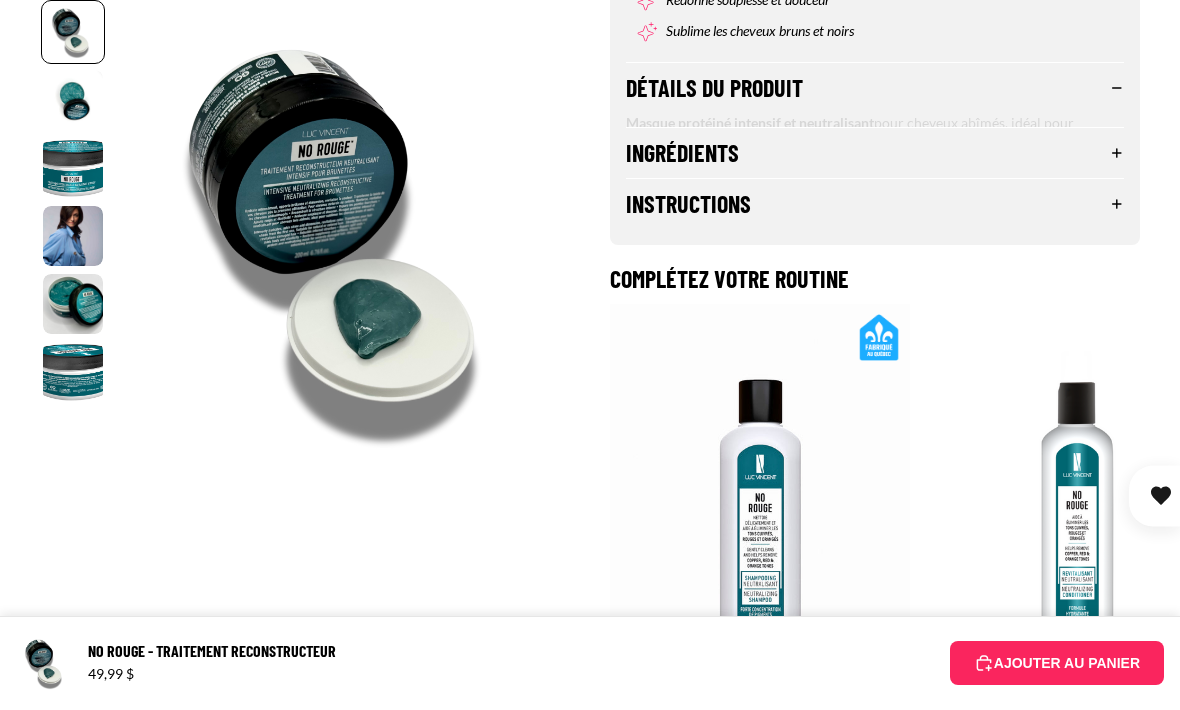 scroll, scrollTop: 1044, scrollLeft: 0, axis: vertical 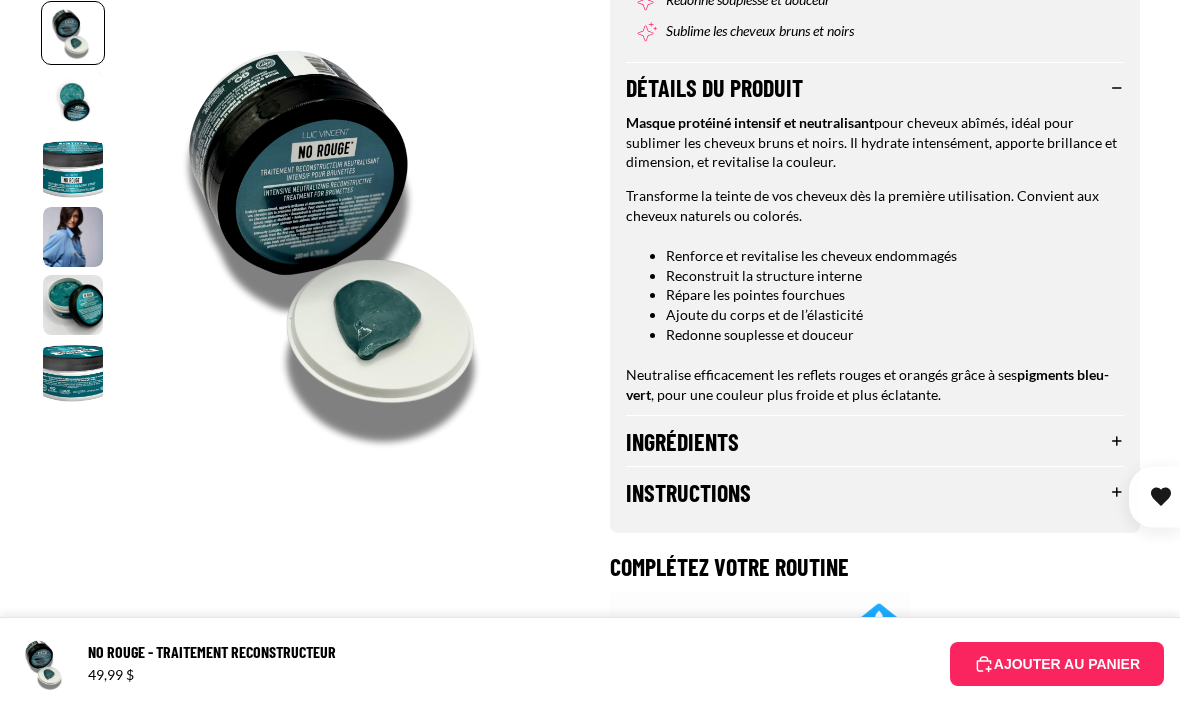 click on "Ingrédients" at bounding box center (875, 441) 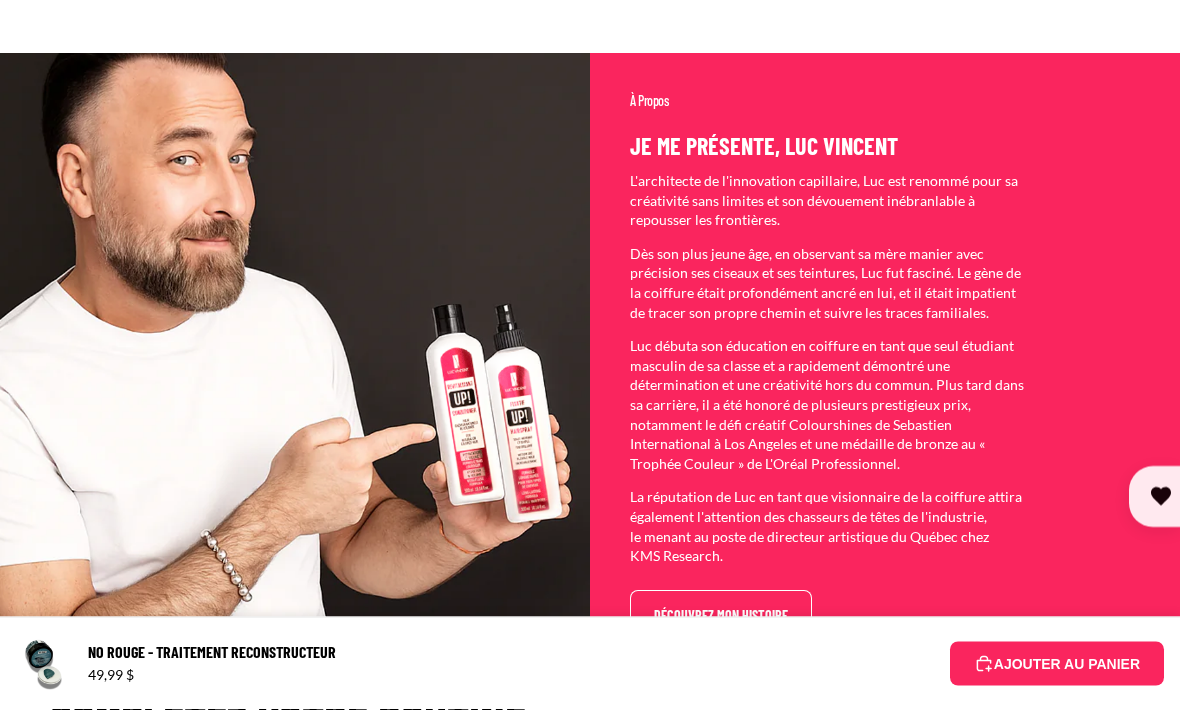 scroll, scrollTop: 2326, scrollLeft: 0, axis: vertical 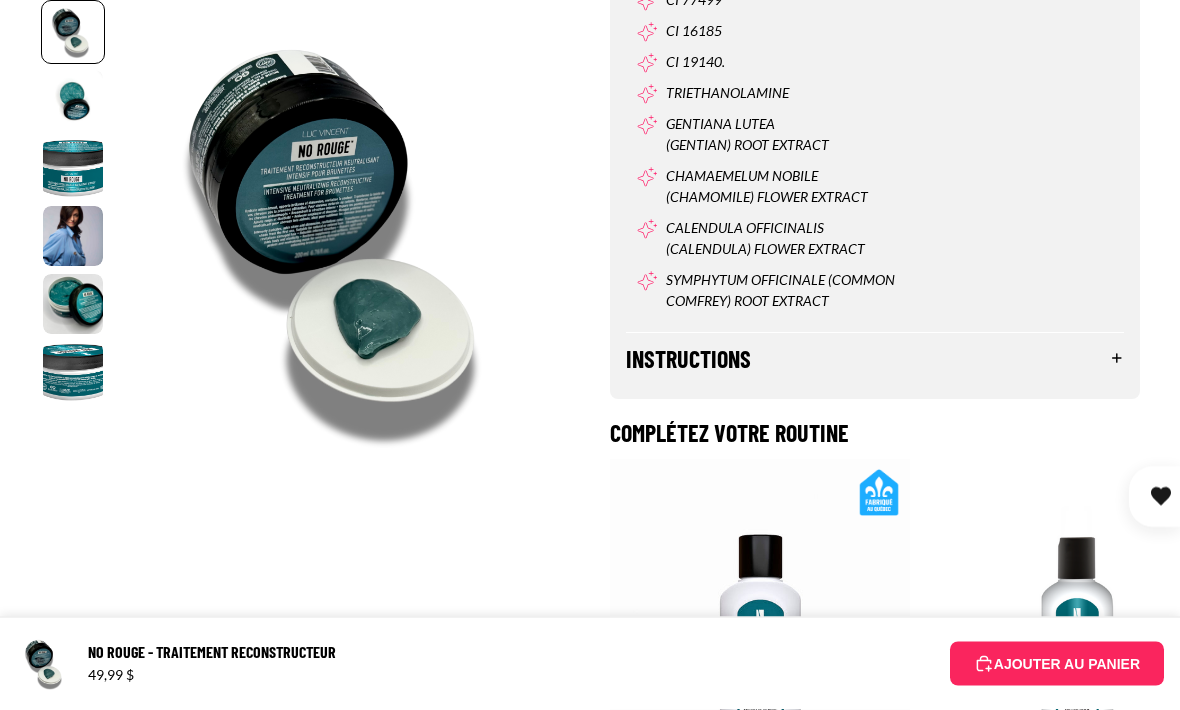 click on "Instructions" at bounding box center (875, 359) 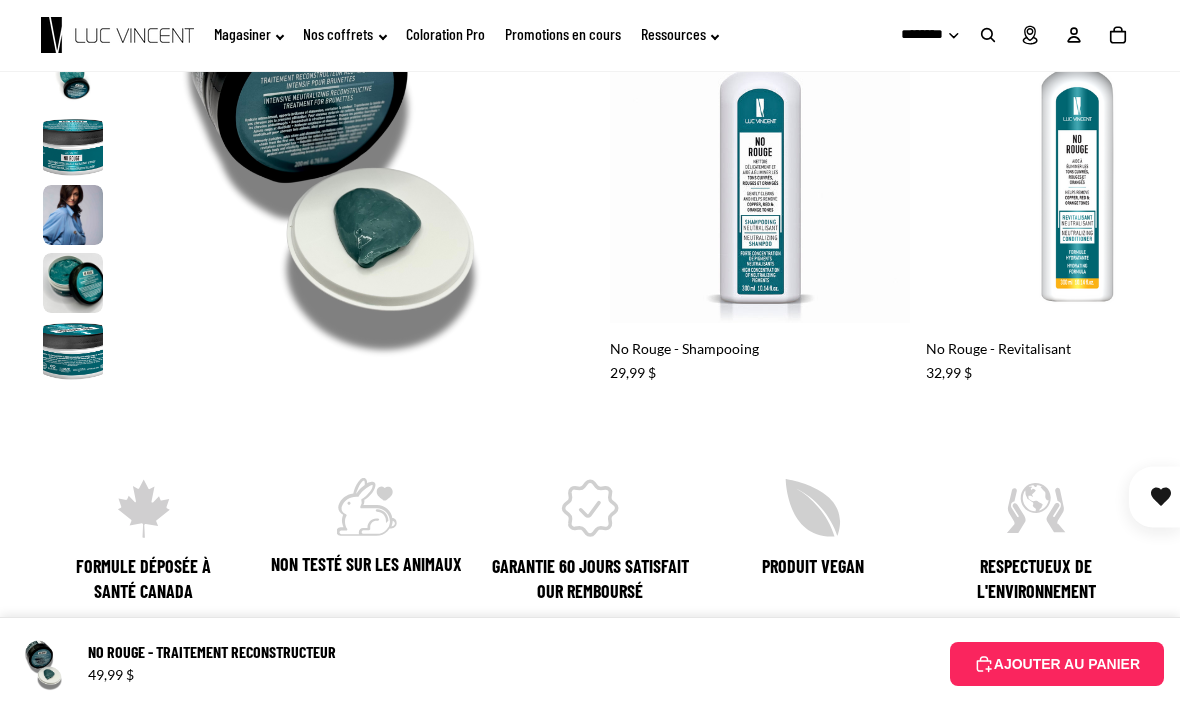 scroll, scrollTop: 2847, scrollLeft: 0, axis: vertical 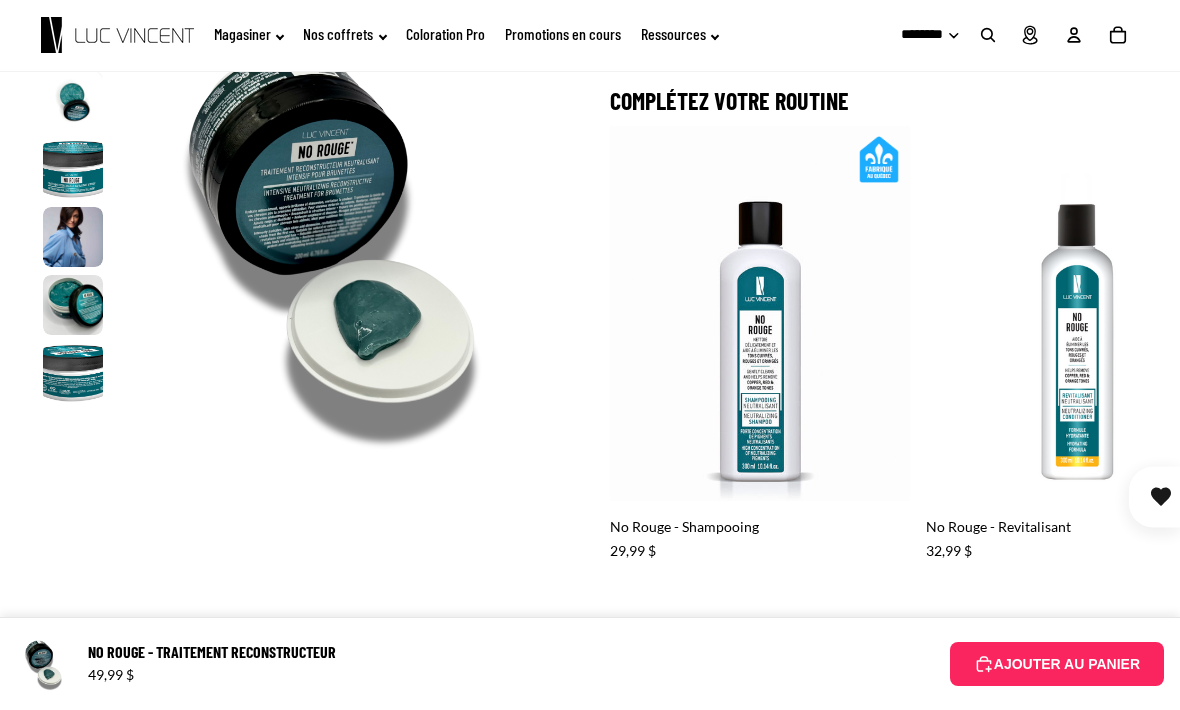 click 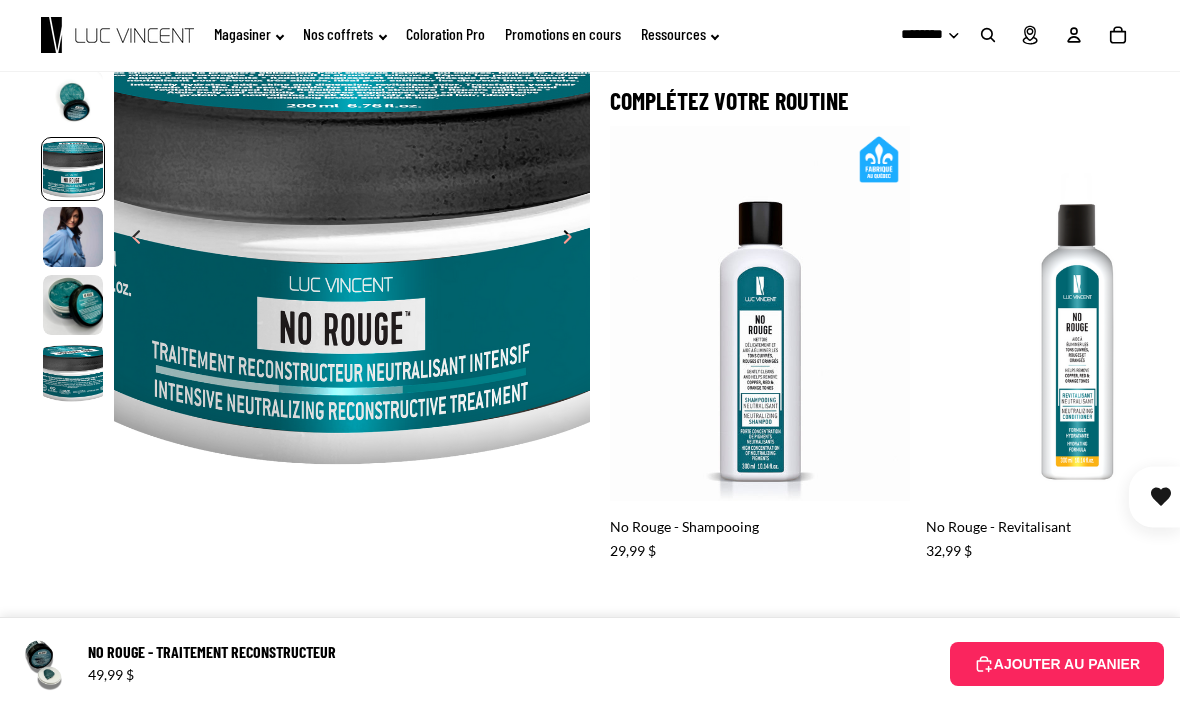 scroll, scrollTop: 0, scrollLeft: 954, axis: horizontal 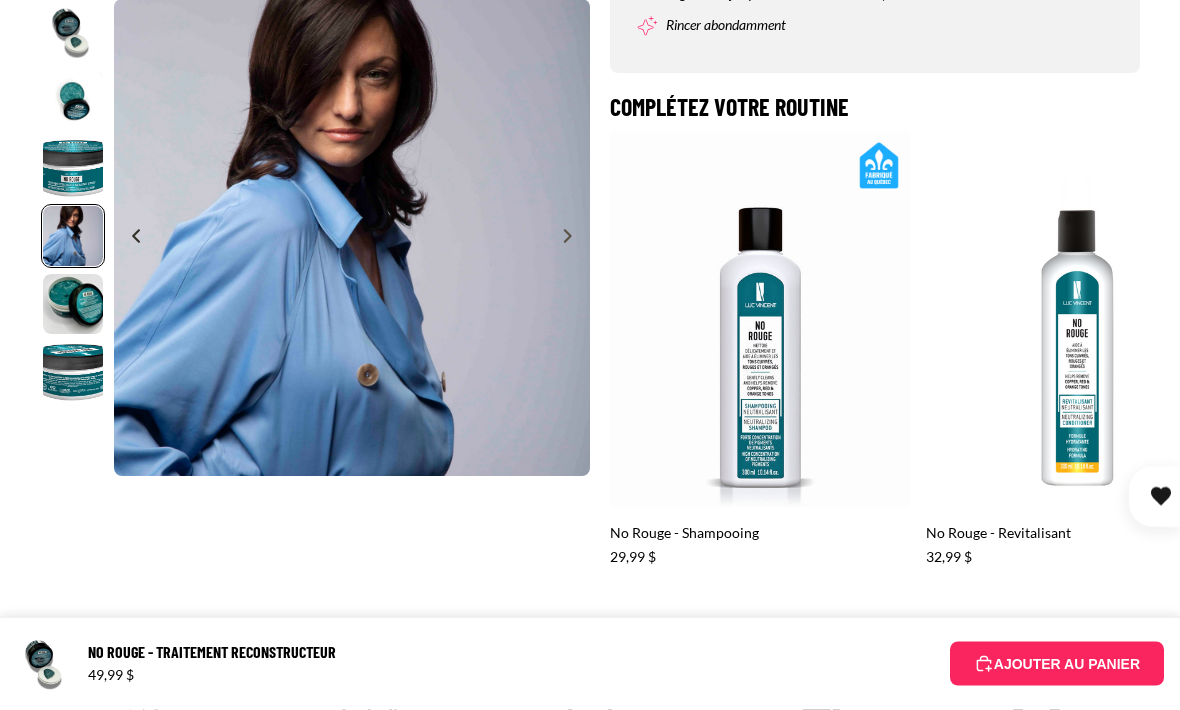 click 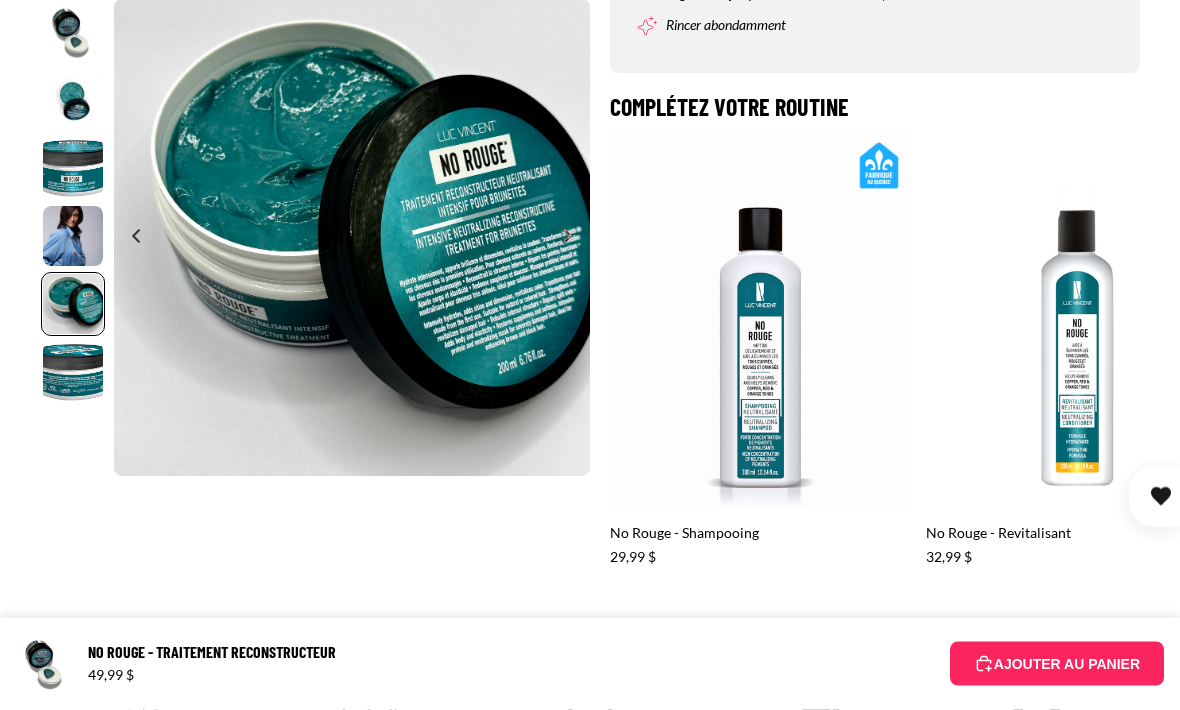 scroll, scrollTop: 0, scrollLeft: 1908, axis: horizontal 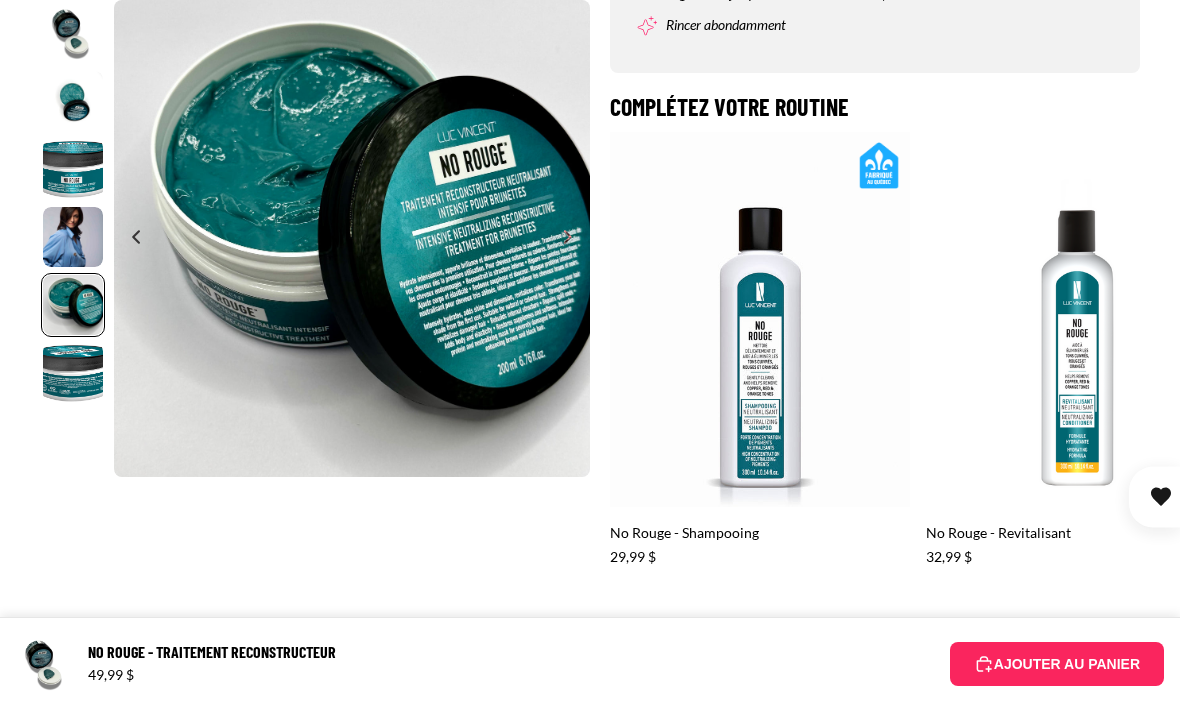 click 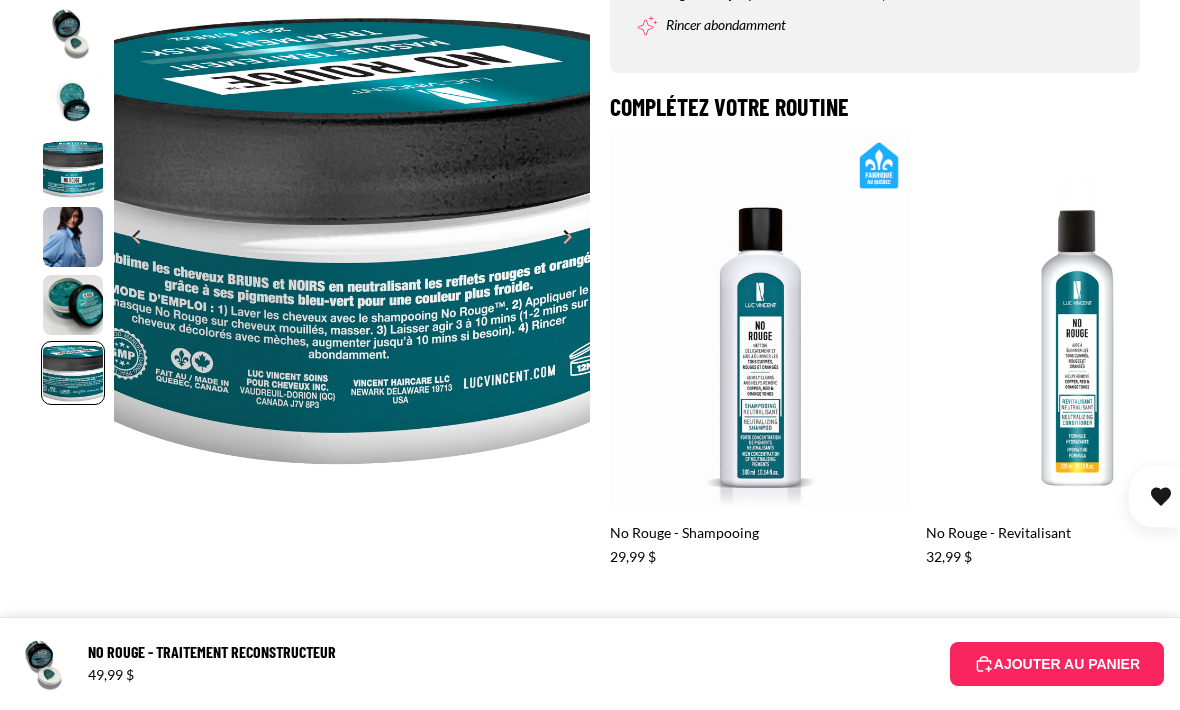 scroll, scrollTop: 0, scrollLeft: 2385, axis: horizontal 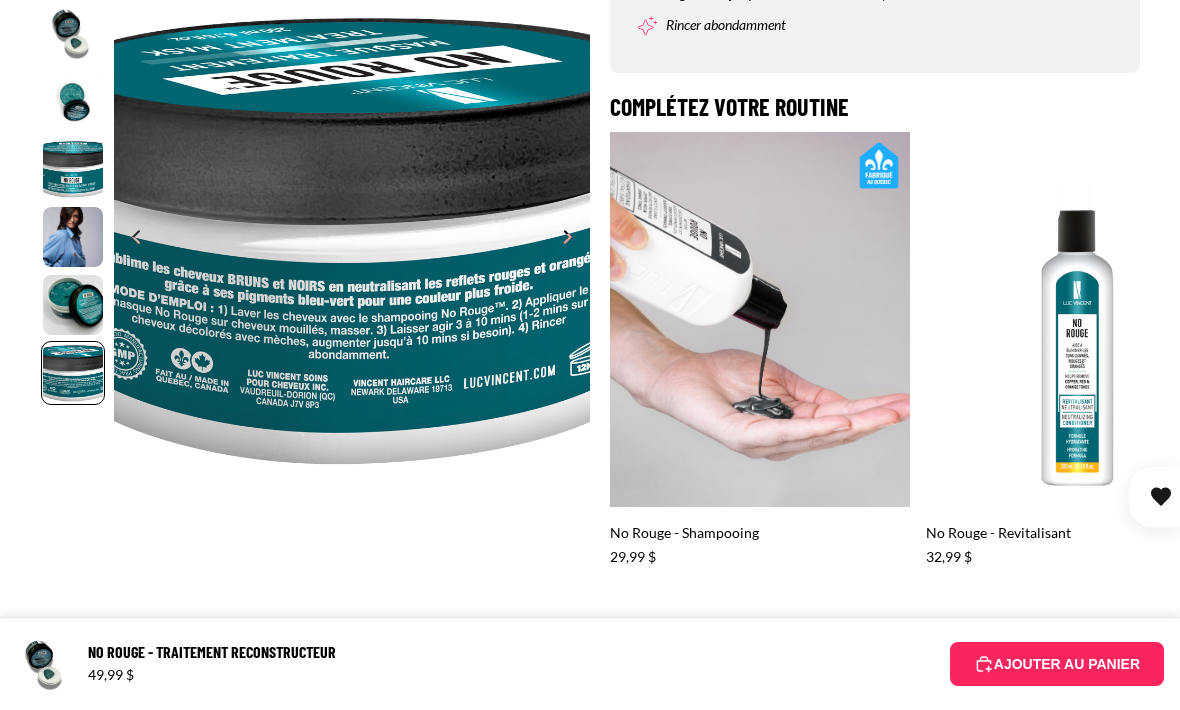 click 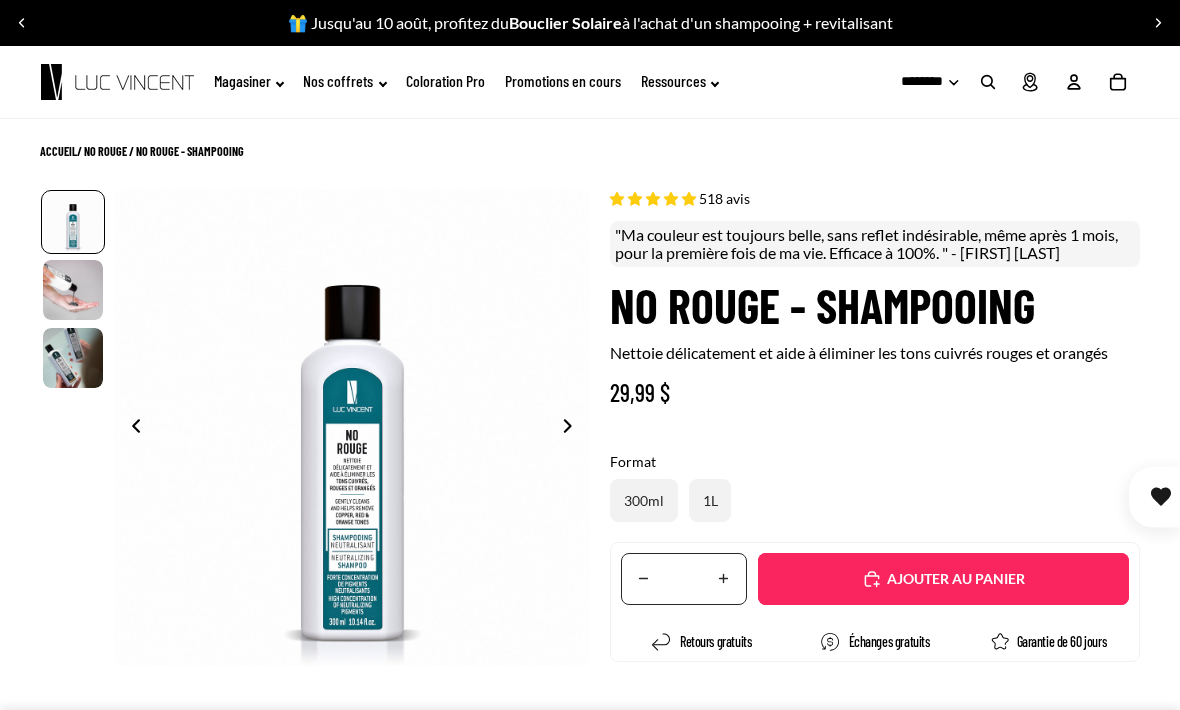 scroll, scrollTop: 0, scrollLeft: 0, axis: both 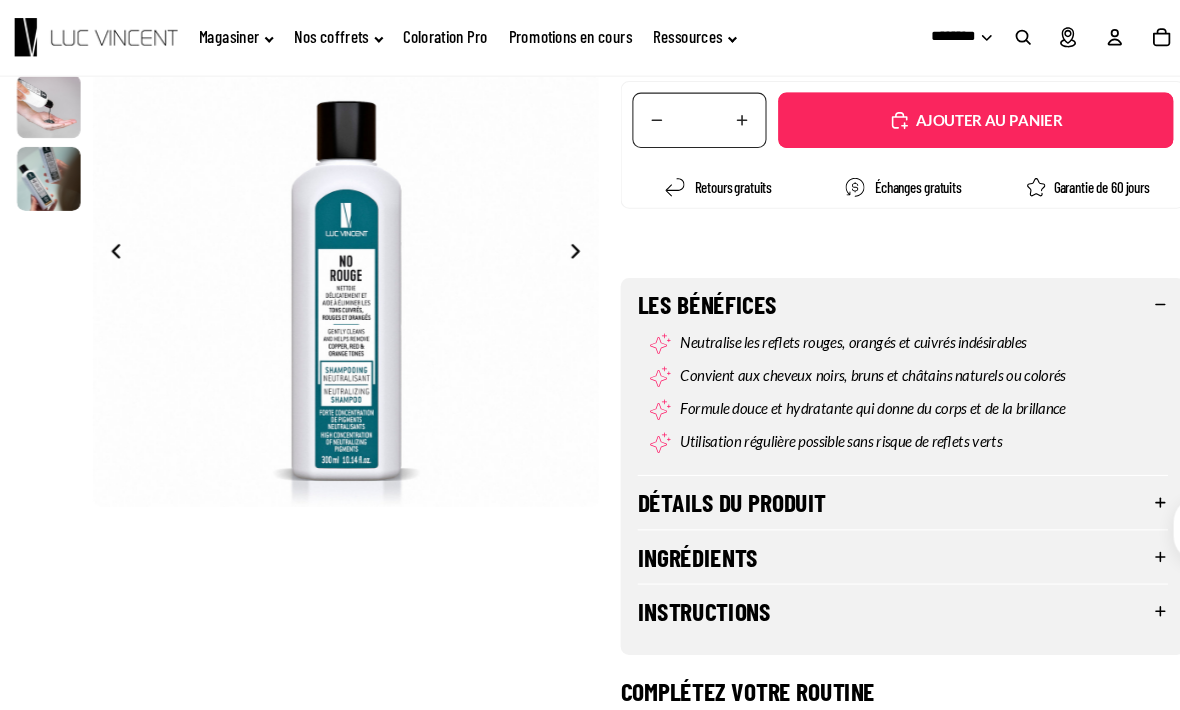 click on "Ingrédients" at bounding box center (875, 523) 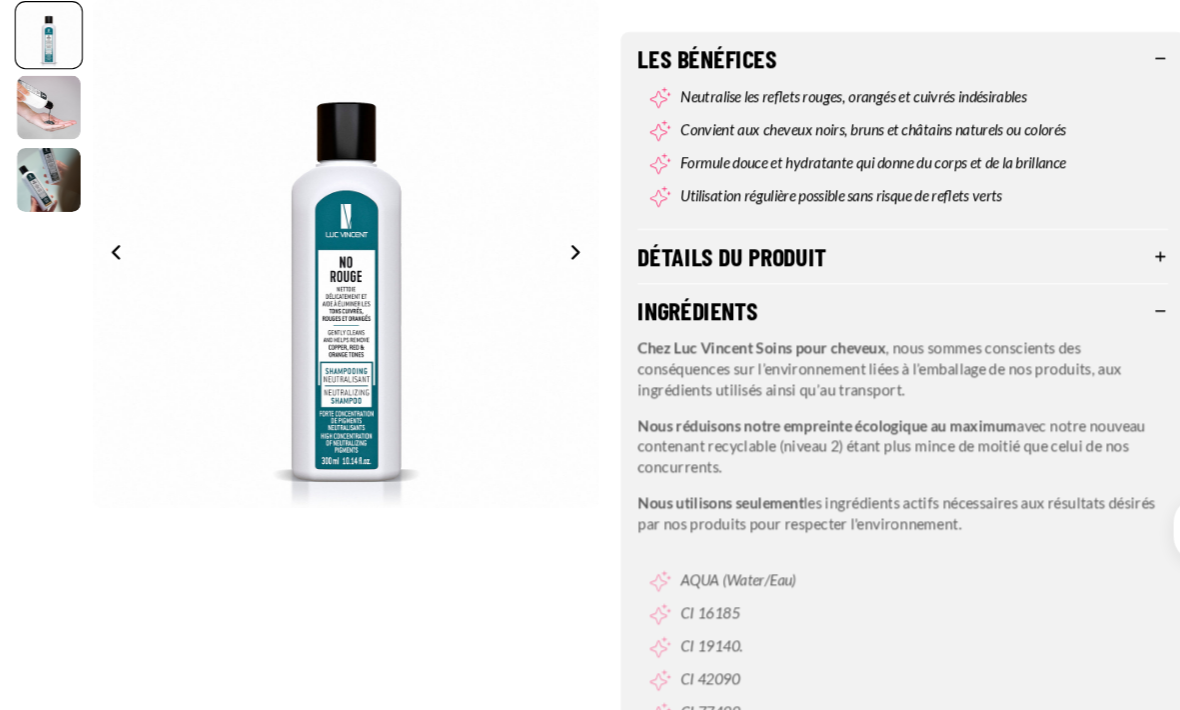 scroll, scrollTop: 724, scrollLeft: 0, axis: vertical 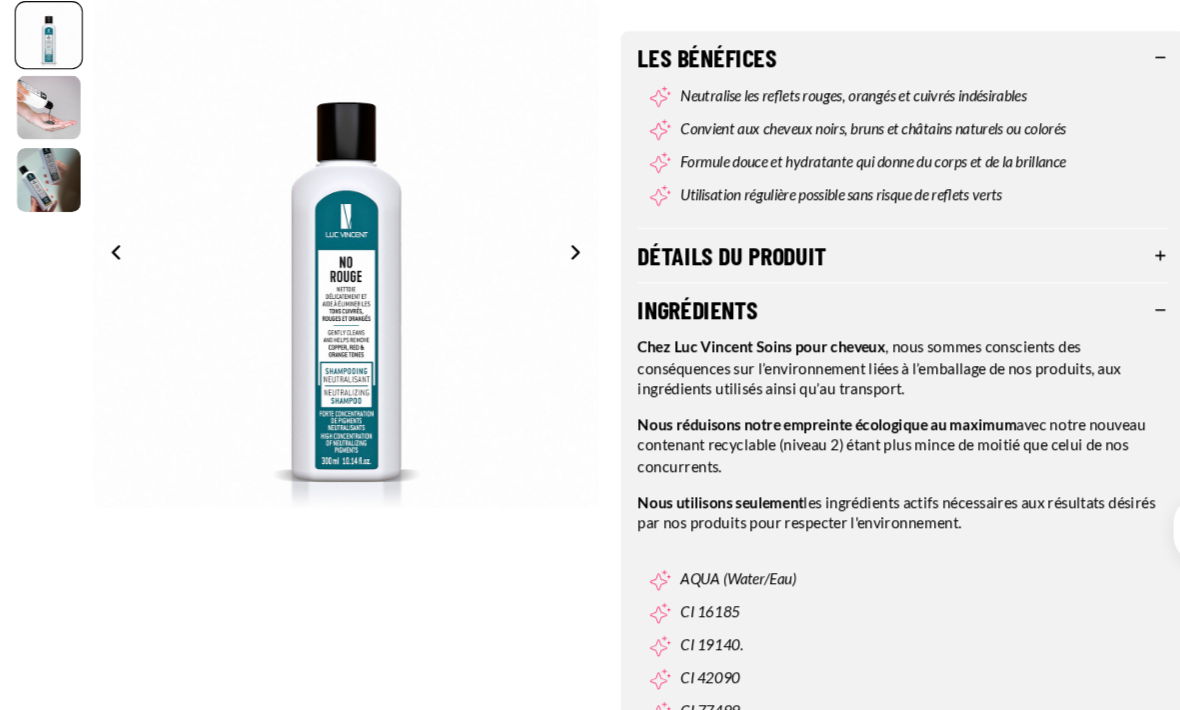 click on "Ingrédients" at bounding box center (875, 291) 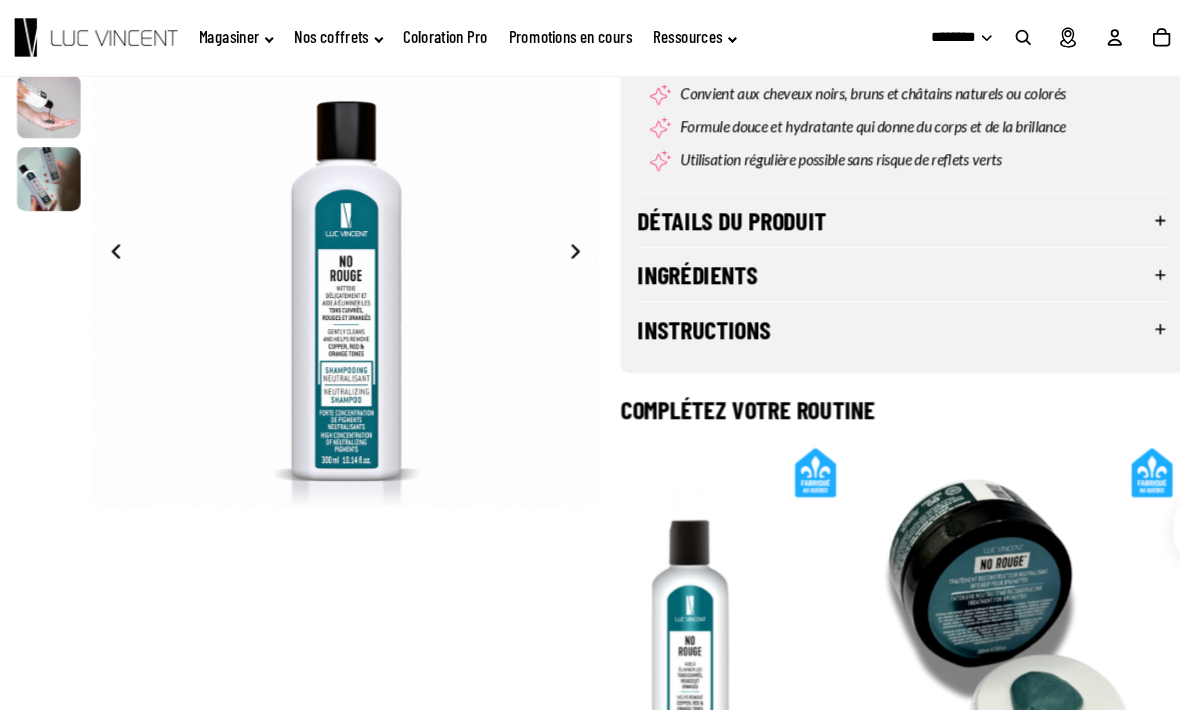 scroll, scrollTop: 742, scrollLeft: 0, axis: vertical 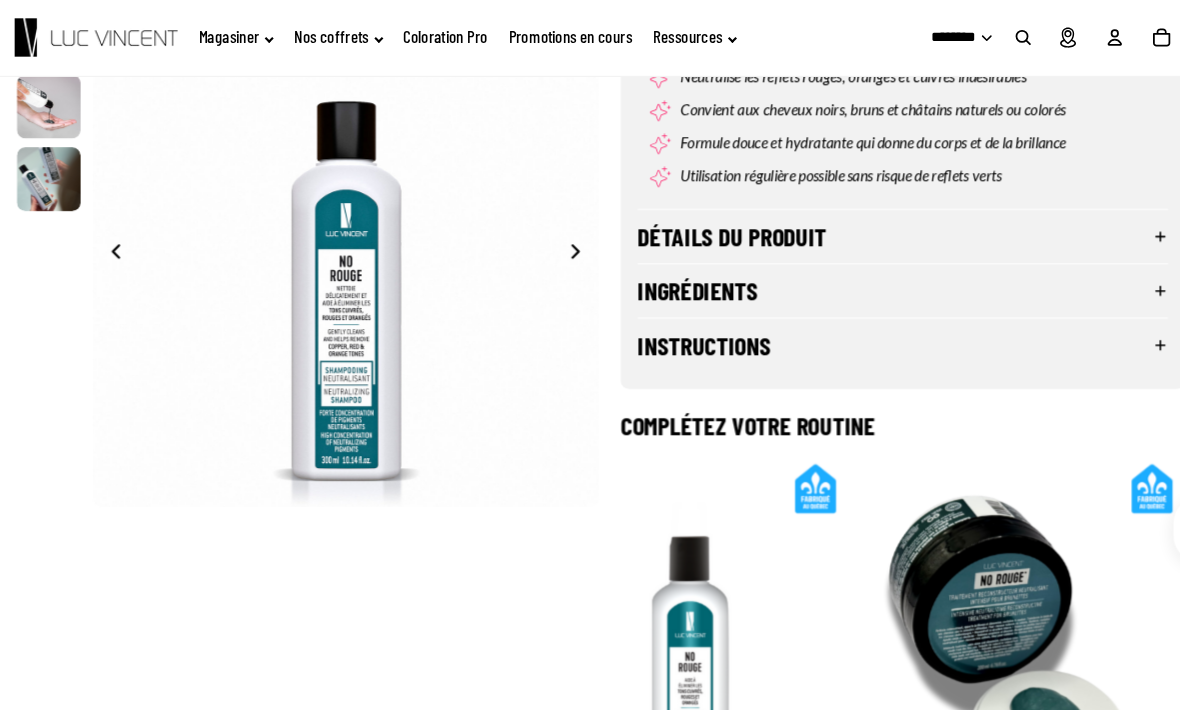 click on "Instructions" at bounding box center (875, 324) 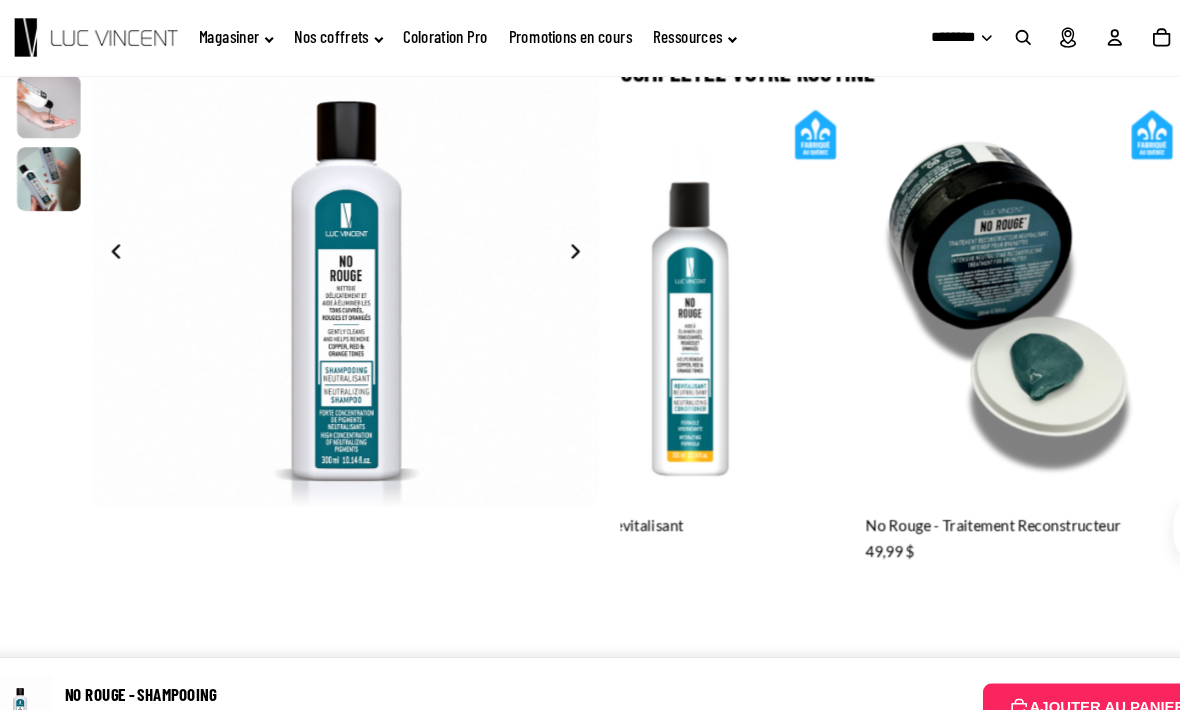 scroll, scrollTop: 1134, scrollLeft: 0, axis: vertical 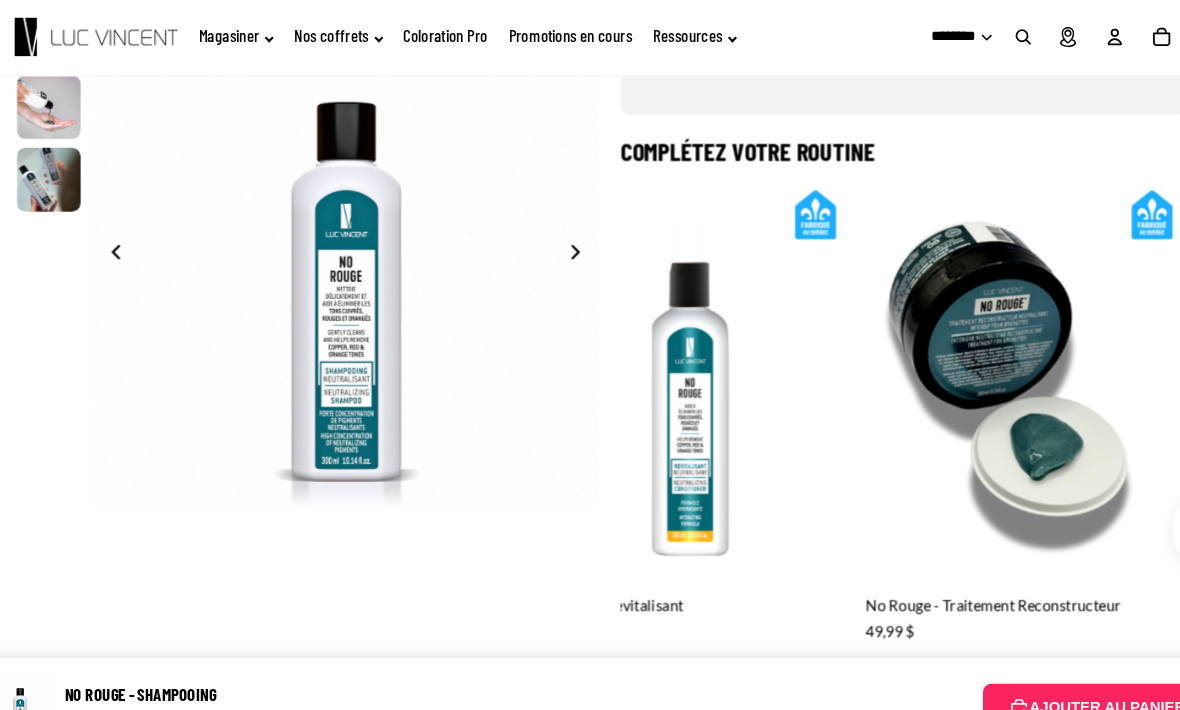 click at bounding box center [674, 355] 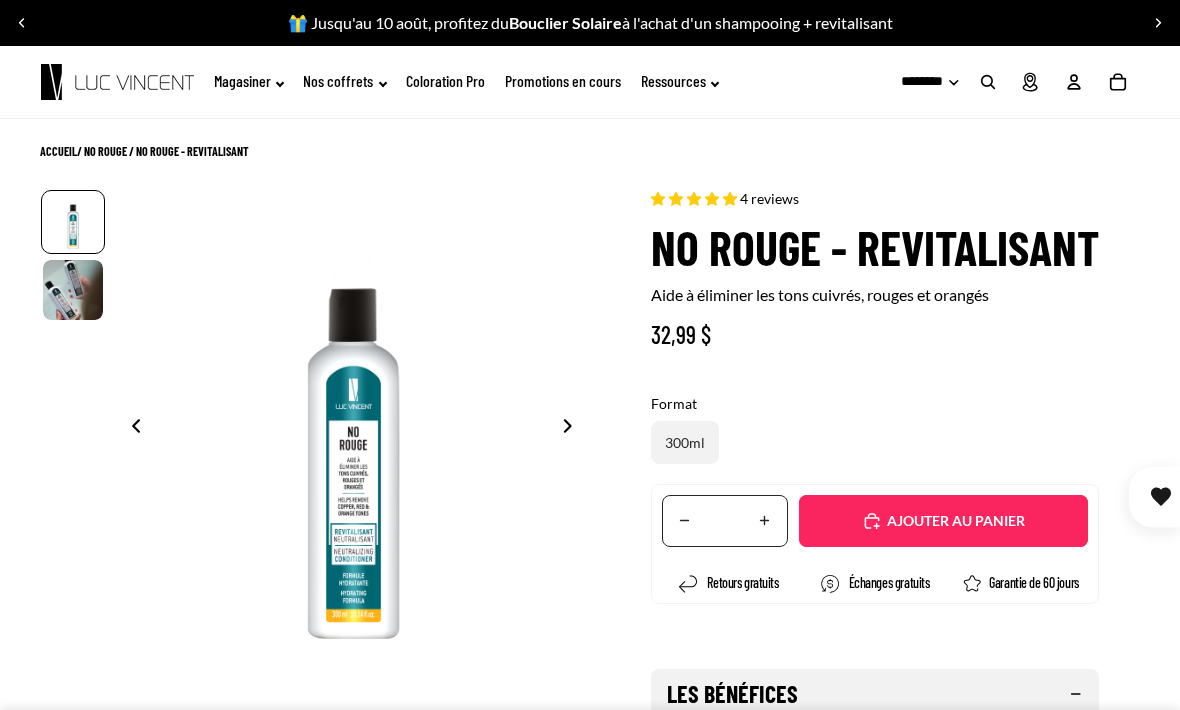 scroll, scrollTop: 0, scrollLeft: 0, axis: both 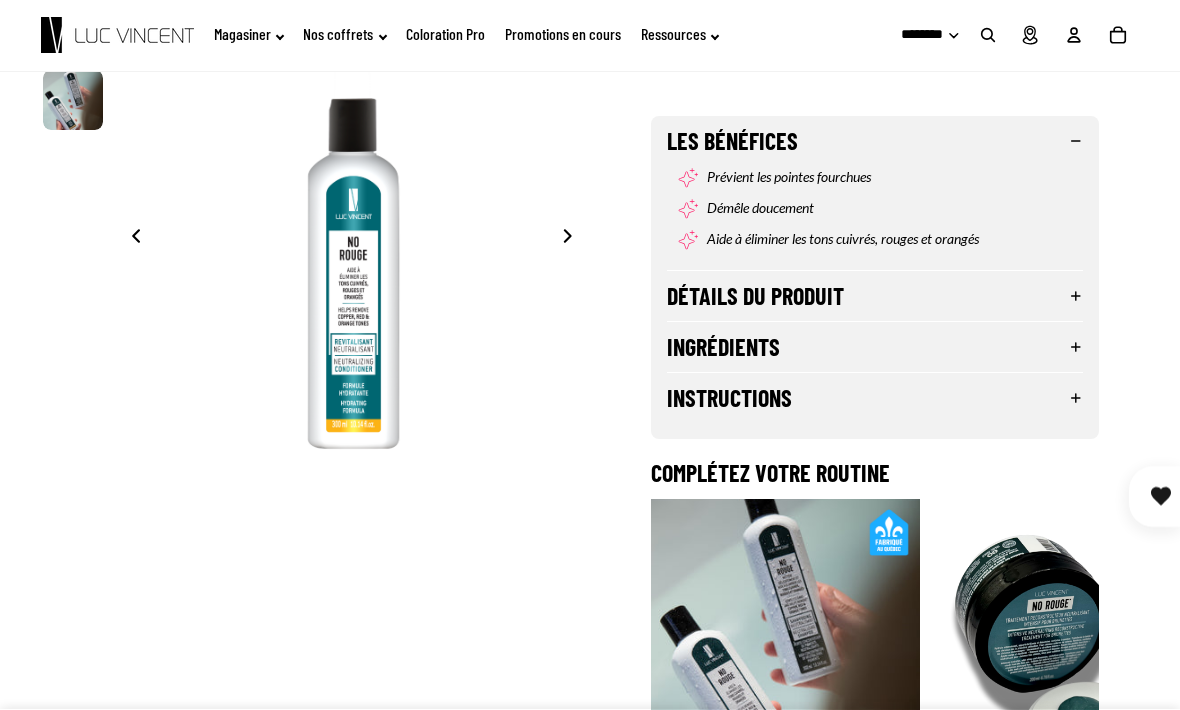 click on "Instructions" at bounding box center (875, 399) 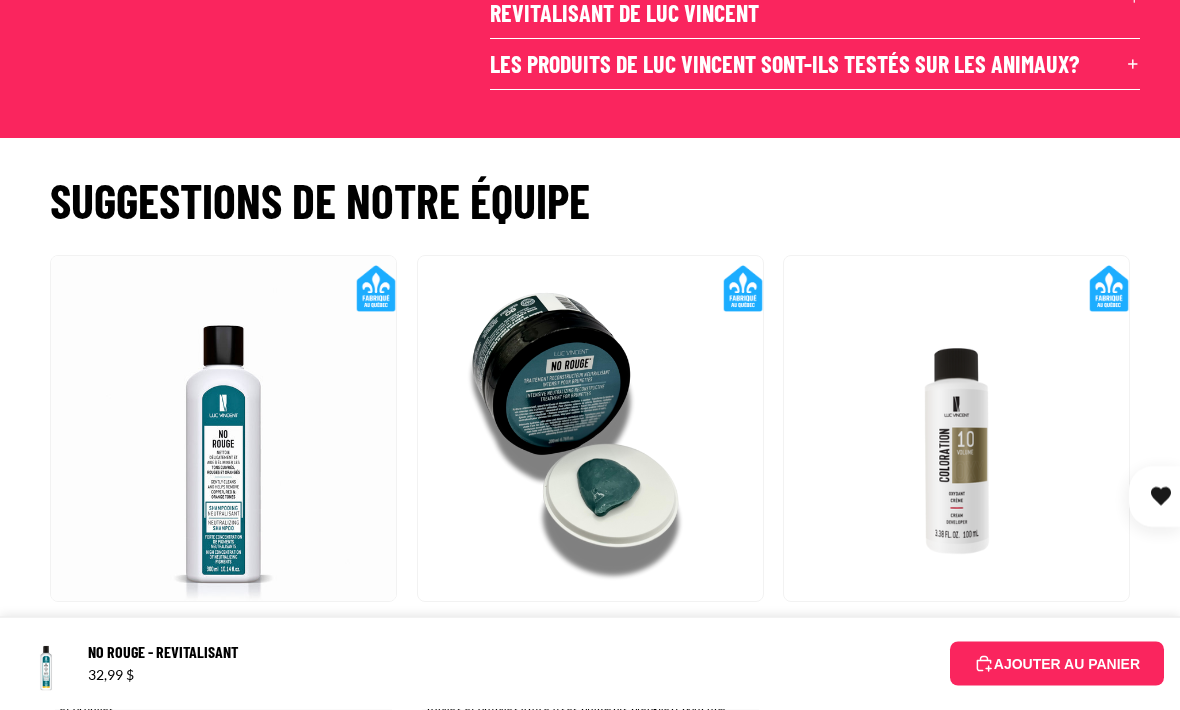 scroll, scrollTop: 3760, scrollLeft: 0, axis: vertical 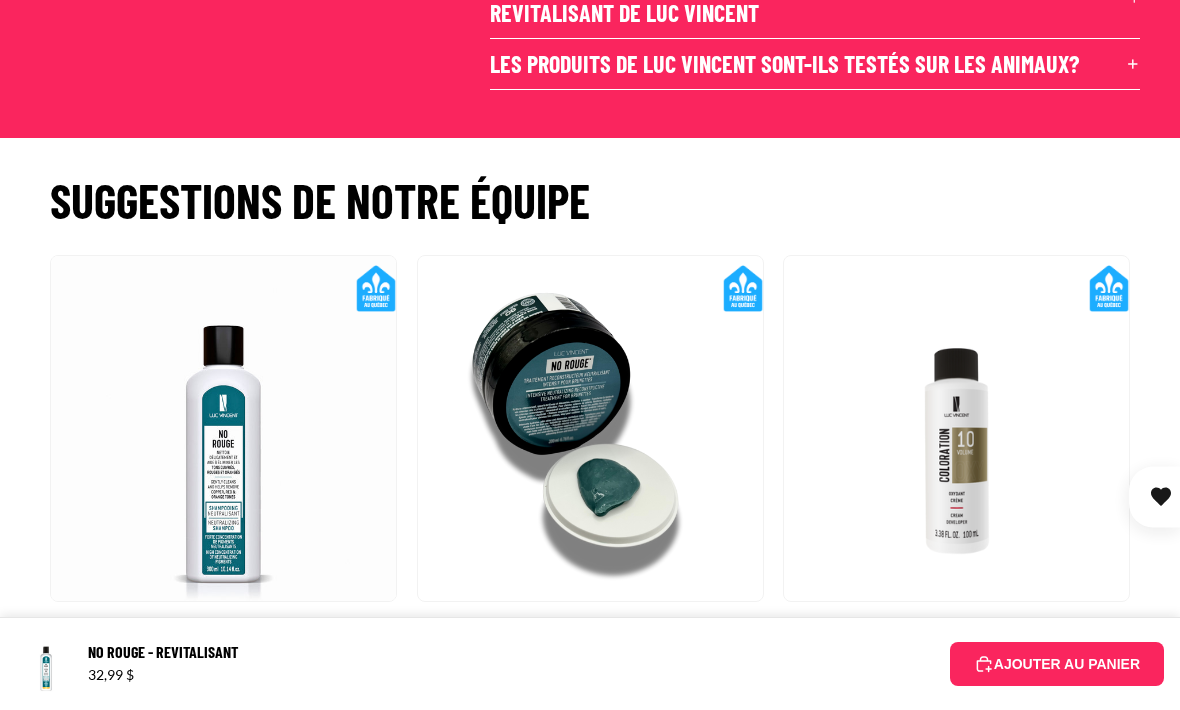 click on "Quel est votre politique de retour?" at bounding box center (815, -144) 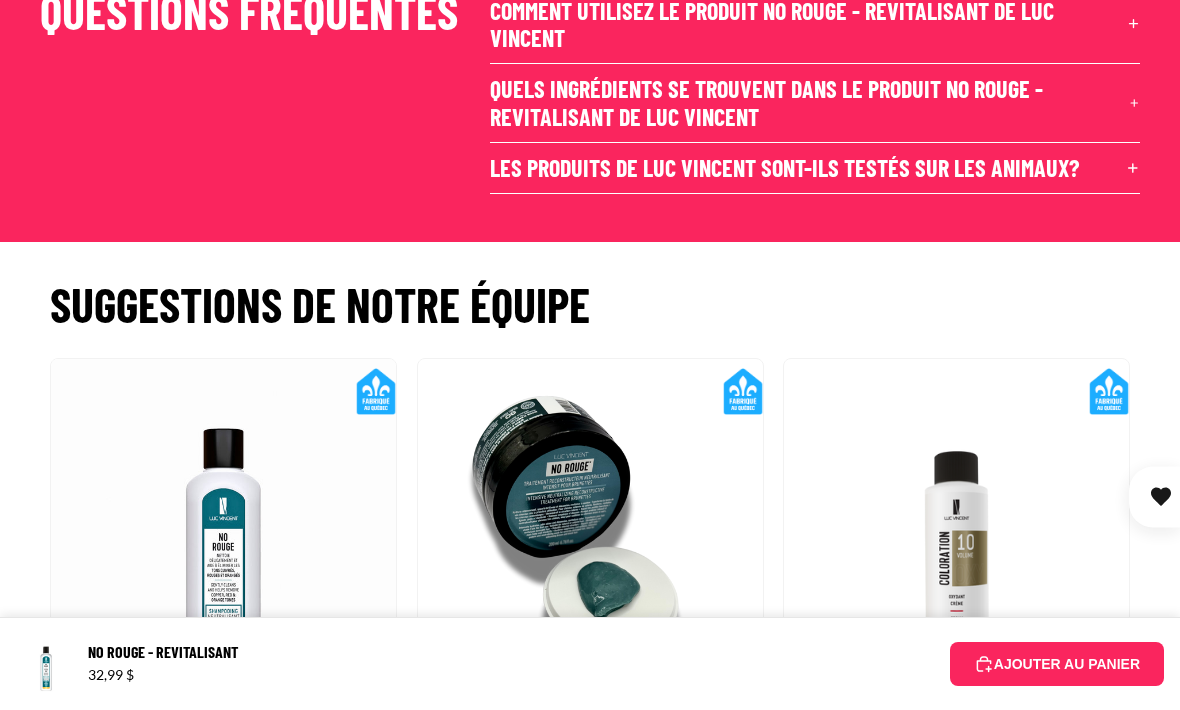 click on "Comment utilisez le produit No Rouge - Revitalisant de Luc Vincent" at bounding box center (815, 24) 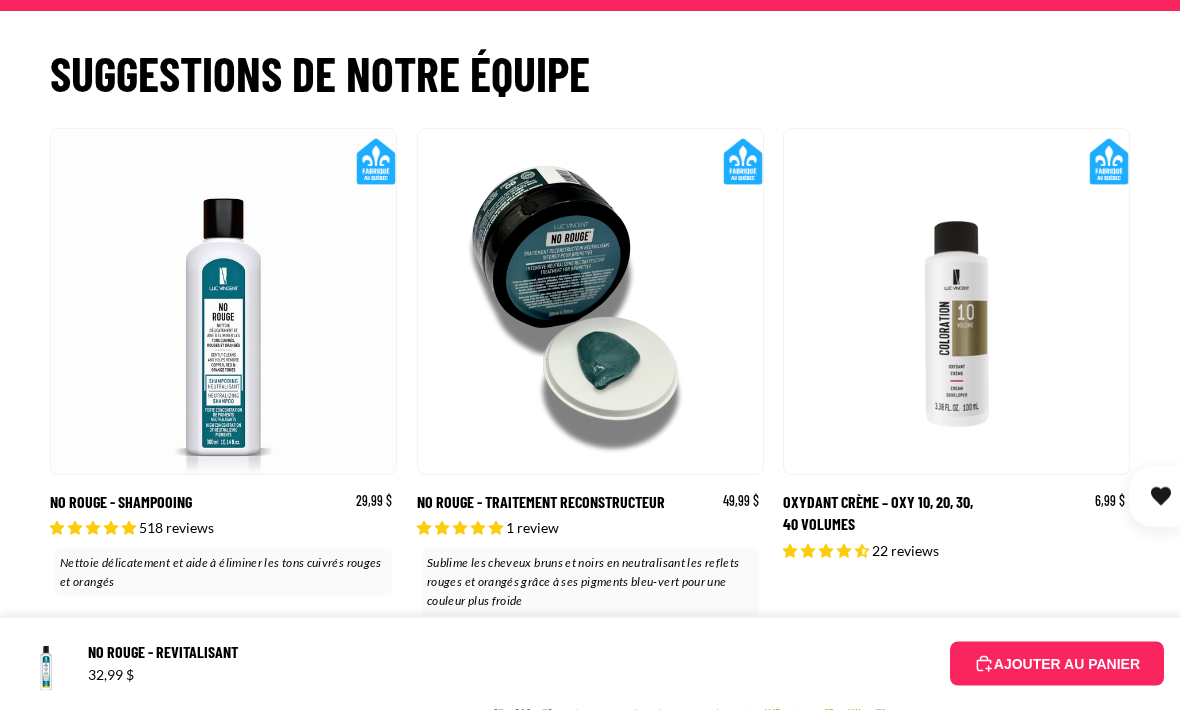 scroll, scrollTop: 4045, scrollLeft: 0, axis: vertical 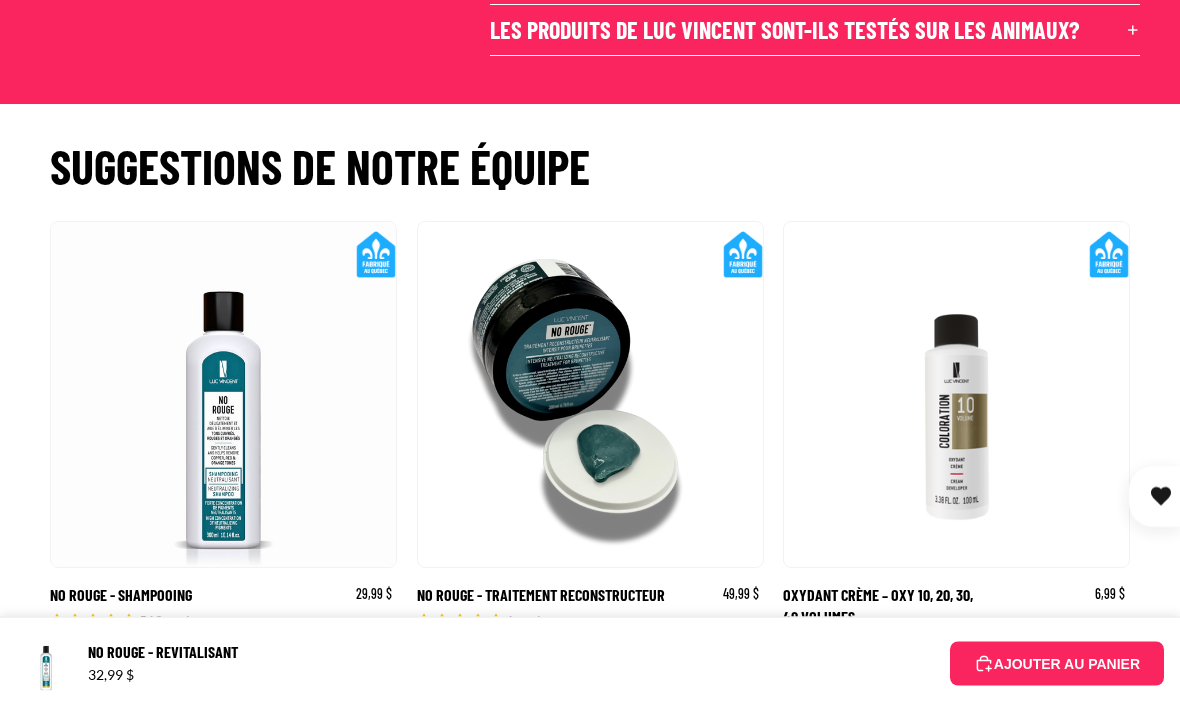 click on "Quels ingrédients se trouvent dans le produit No Rouge - Revitalisant de Luc Vincent" at bounding box center (815, -34) 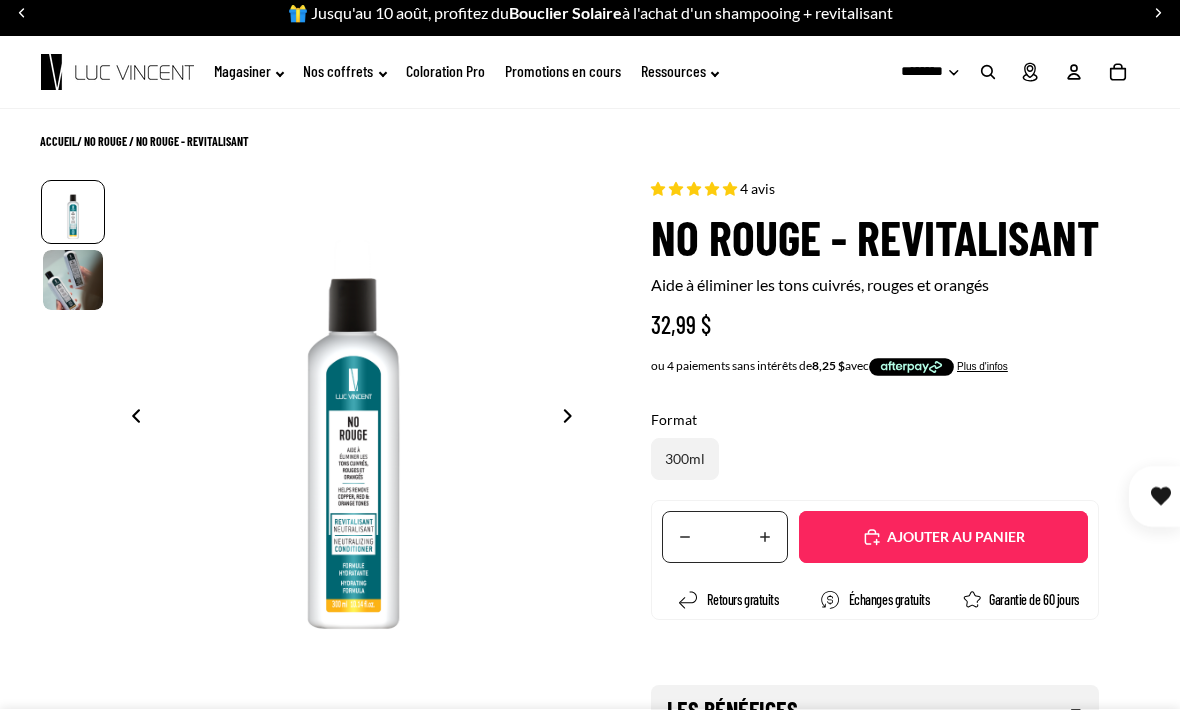 scroll, scrollTop: 0, scrollLeft: 0, axis: both 